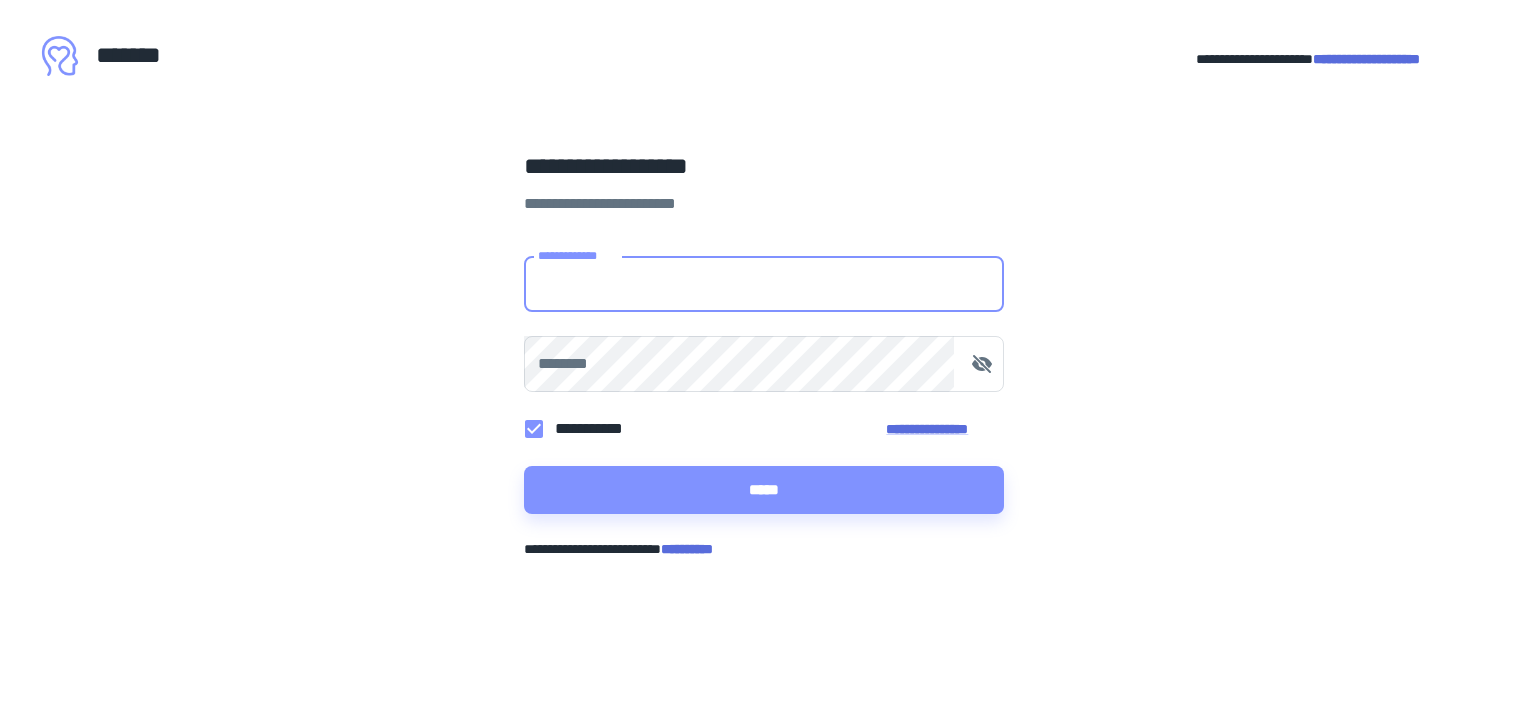 scroll, scrollTop: 0, scrollLeft: 0, axis: both 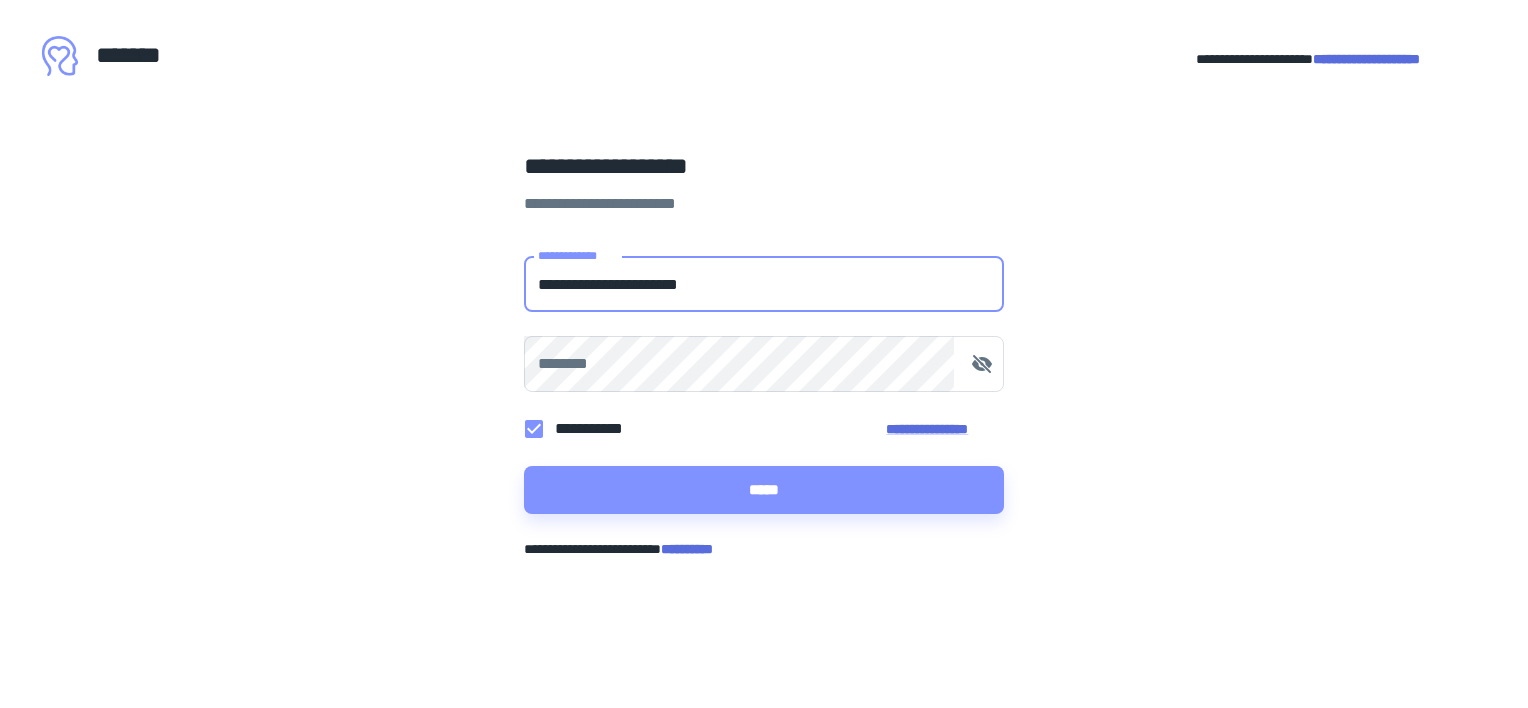 type on "**********" 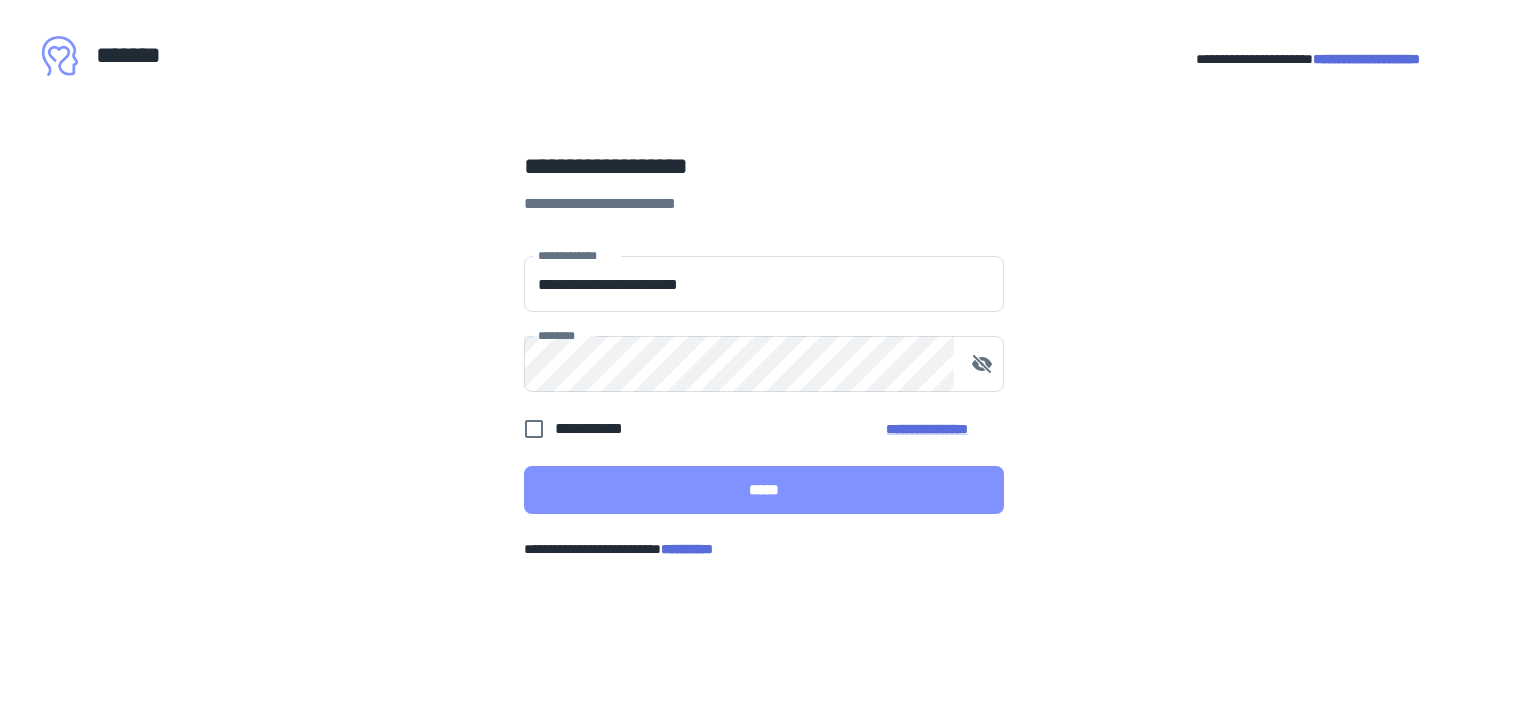 click on "*****" at bounding box center [764, 490] 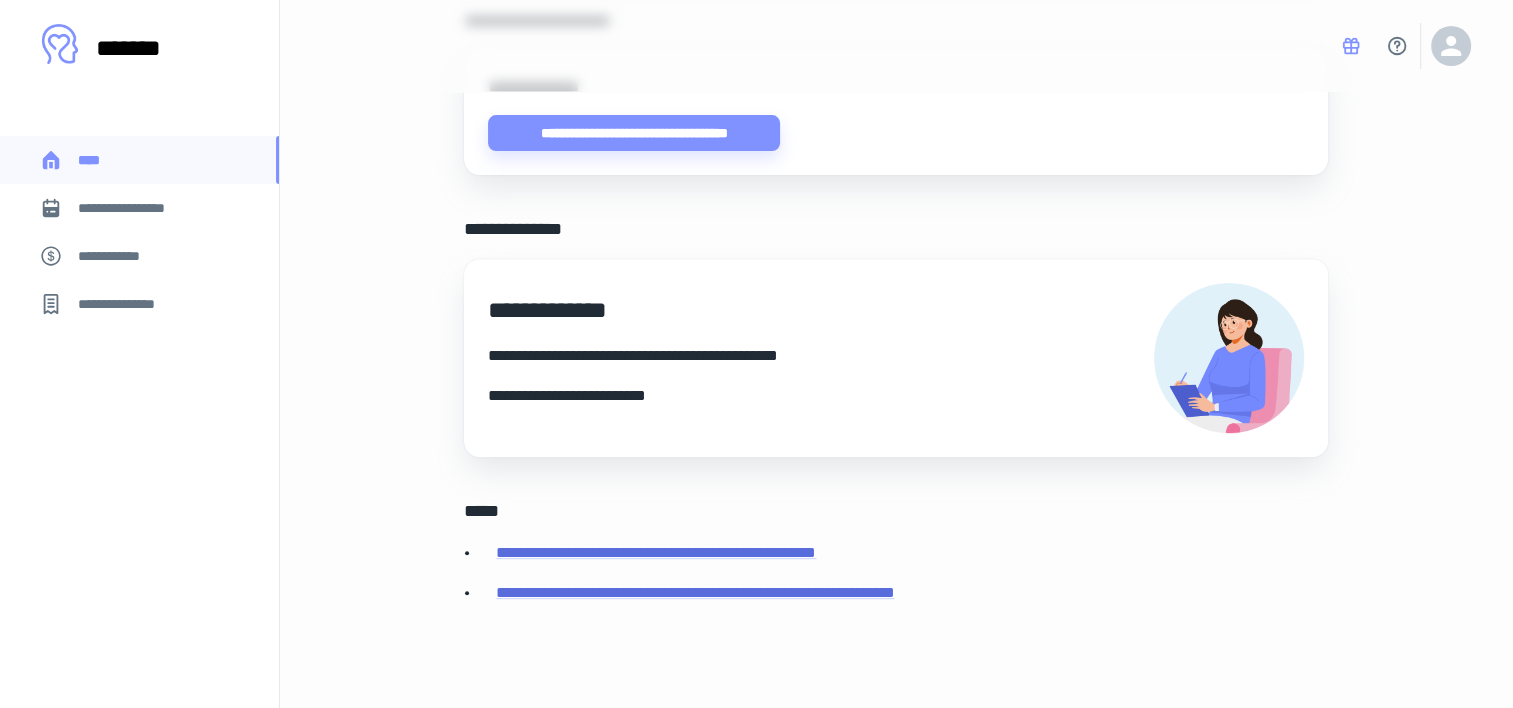 scroll, scrollTop: 759, scrollLeft: 0, axis: vertical 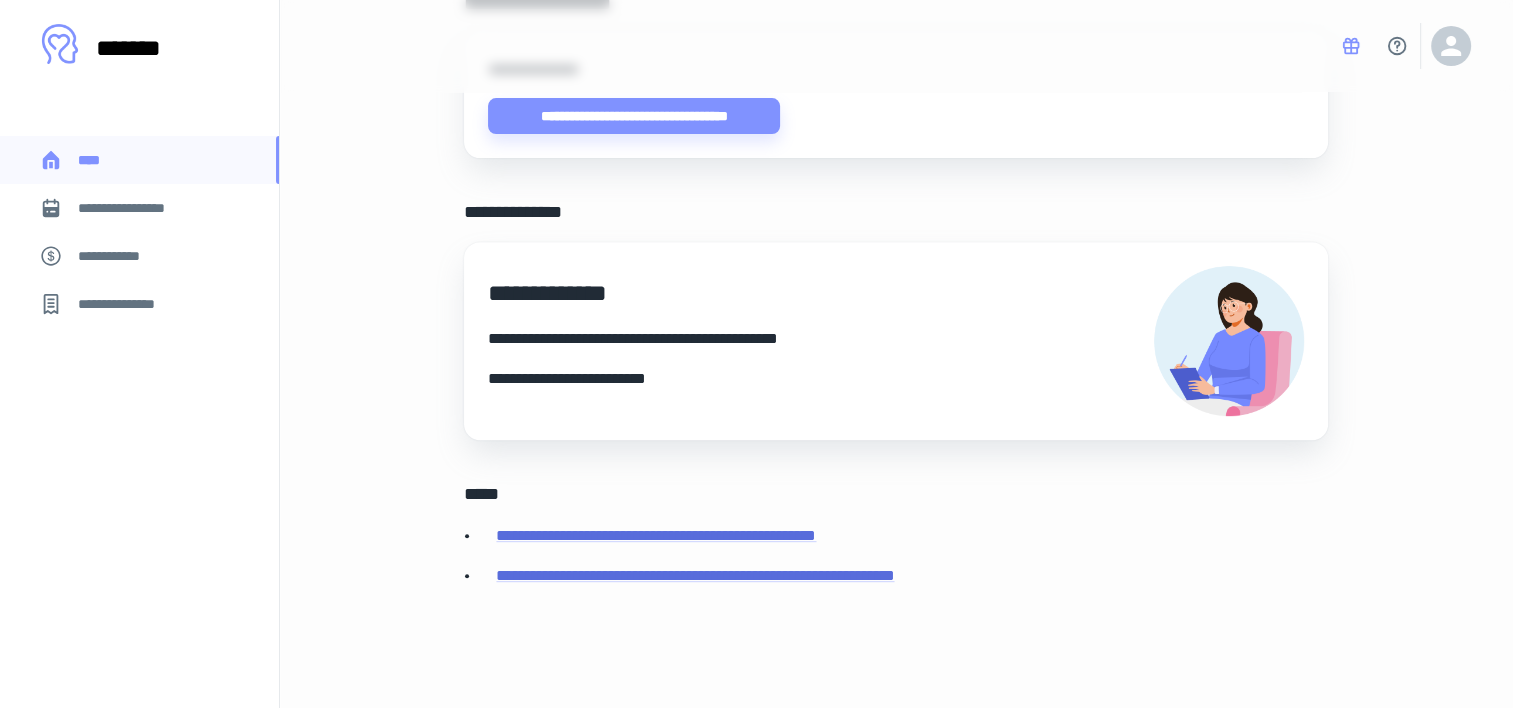 click on "**********" at bounding box center [136, 208] 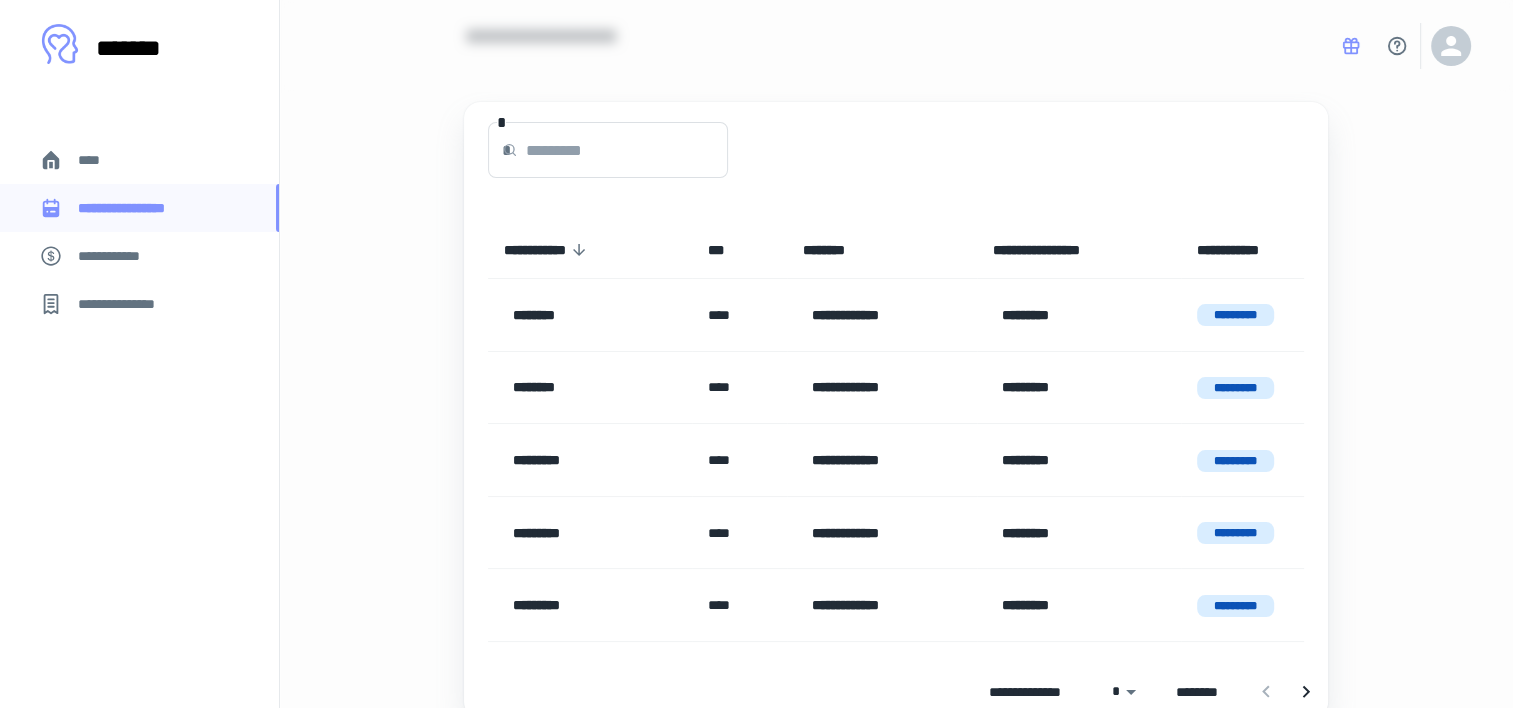 scroll, scrollTop: 188, scrollLeft: 0, axis: vertical 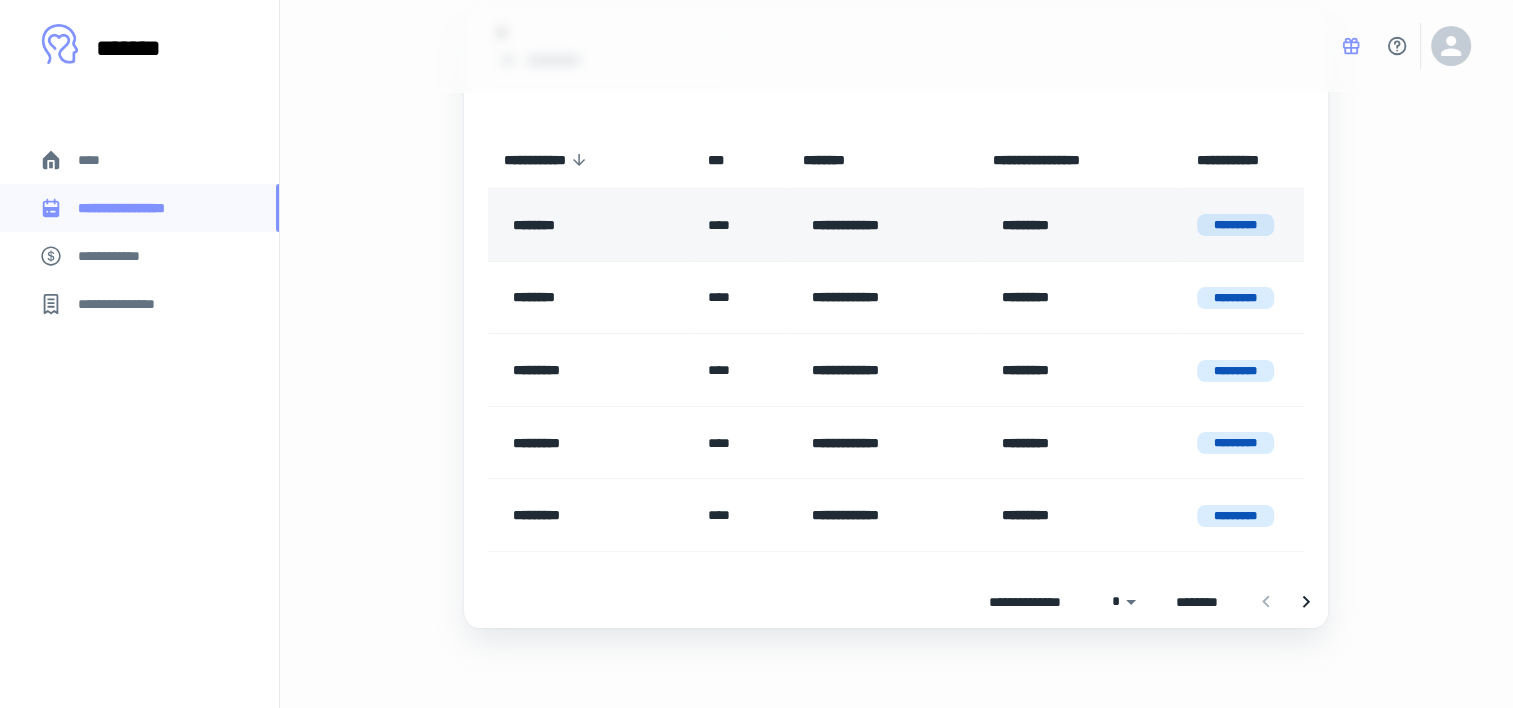 click on "********" at bounding box center (585, 225) 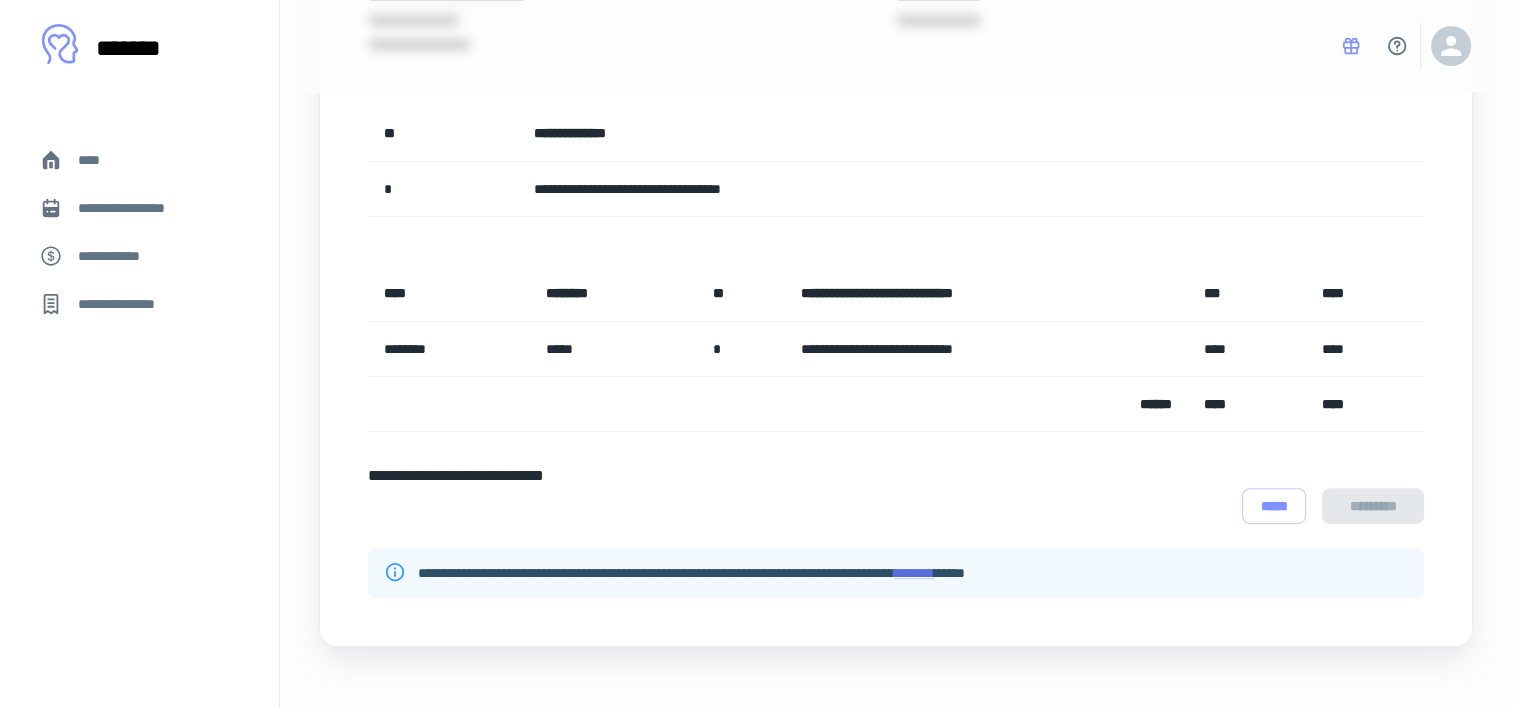 scroll, scrollTop: 512, scrollLeft: 0, axis: vertical 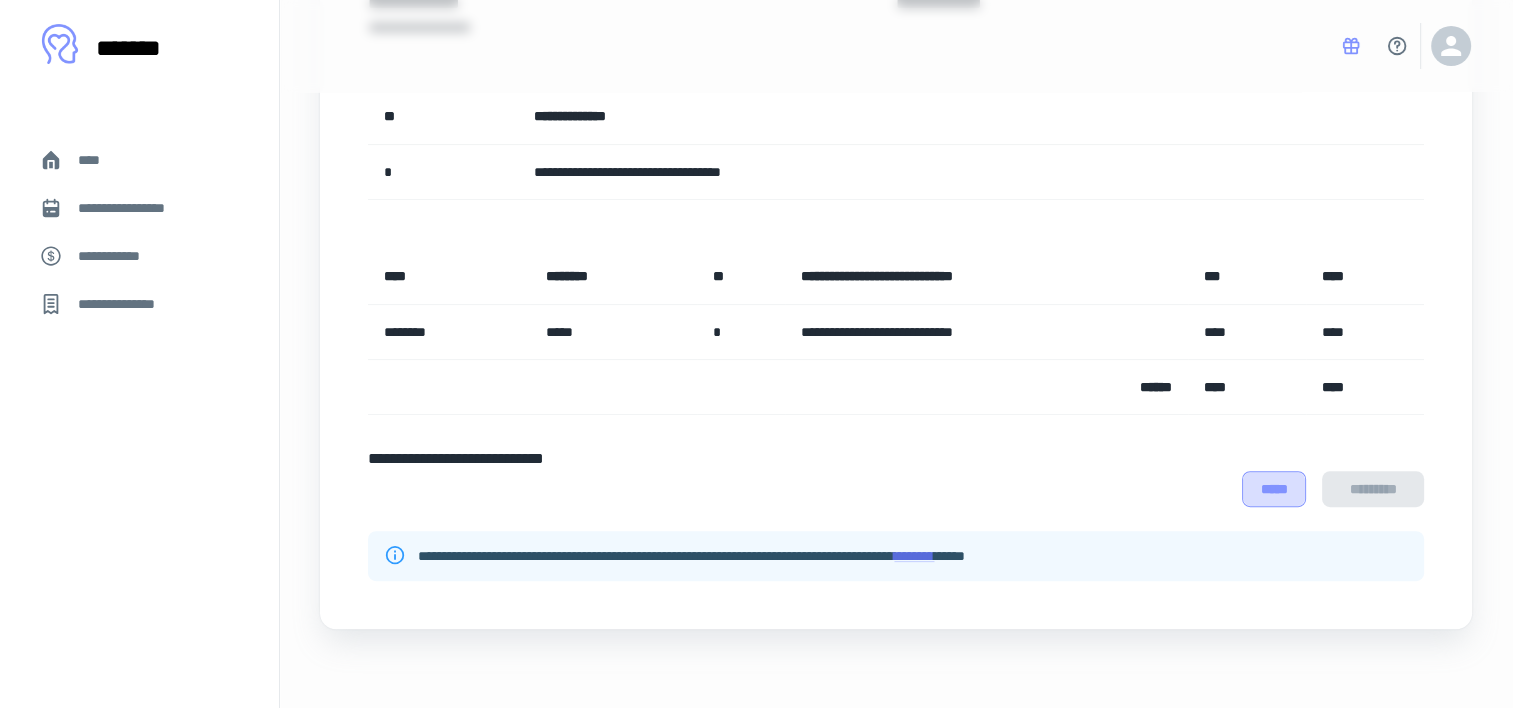 click on "*****" at bounding box center [1274, 489] 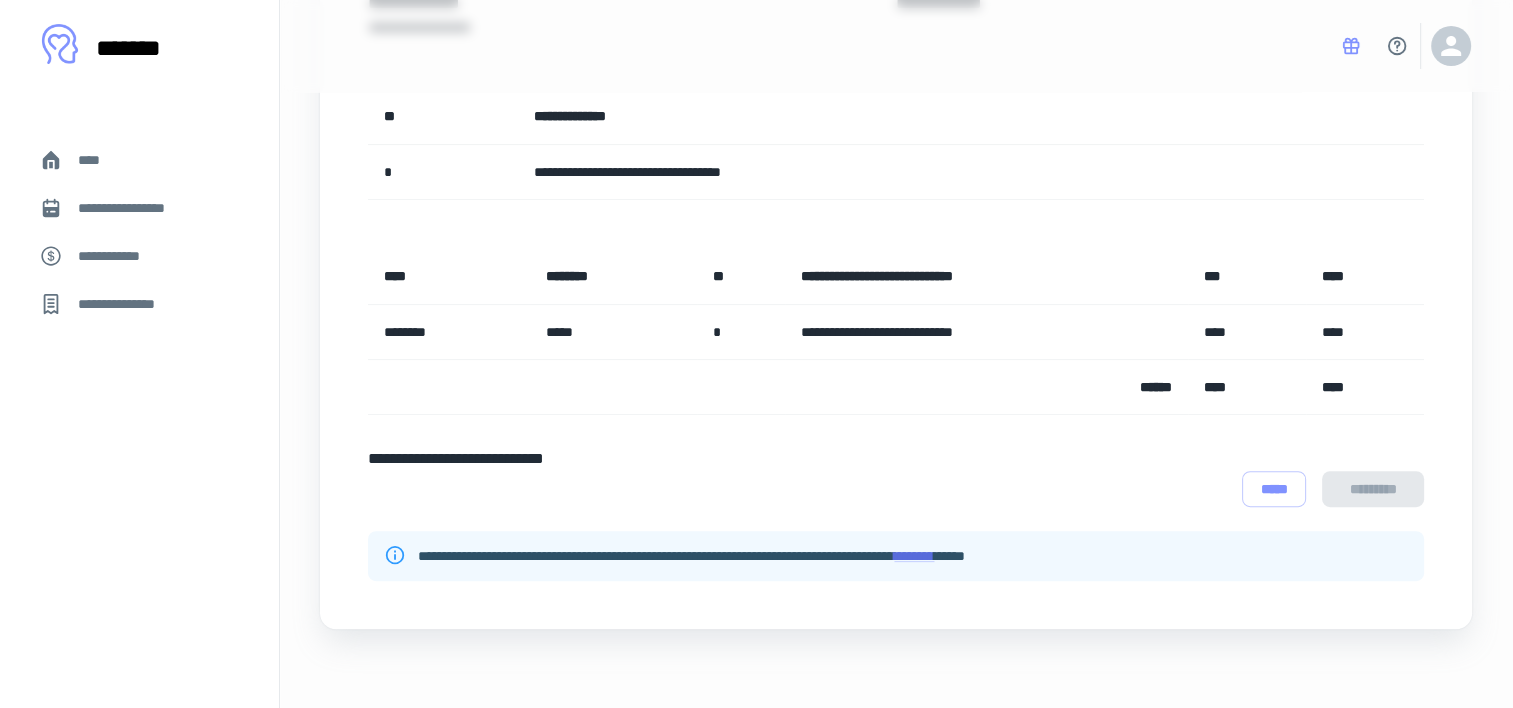 scroll, scrollTop: 0, scrollLeft: 0, axis: both 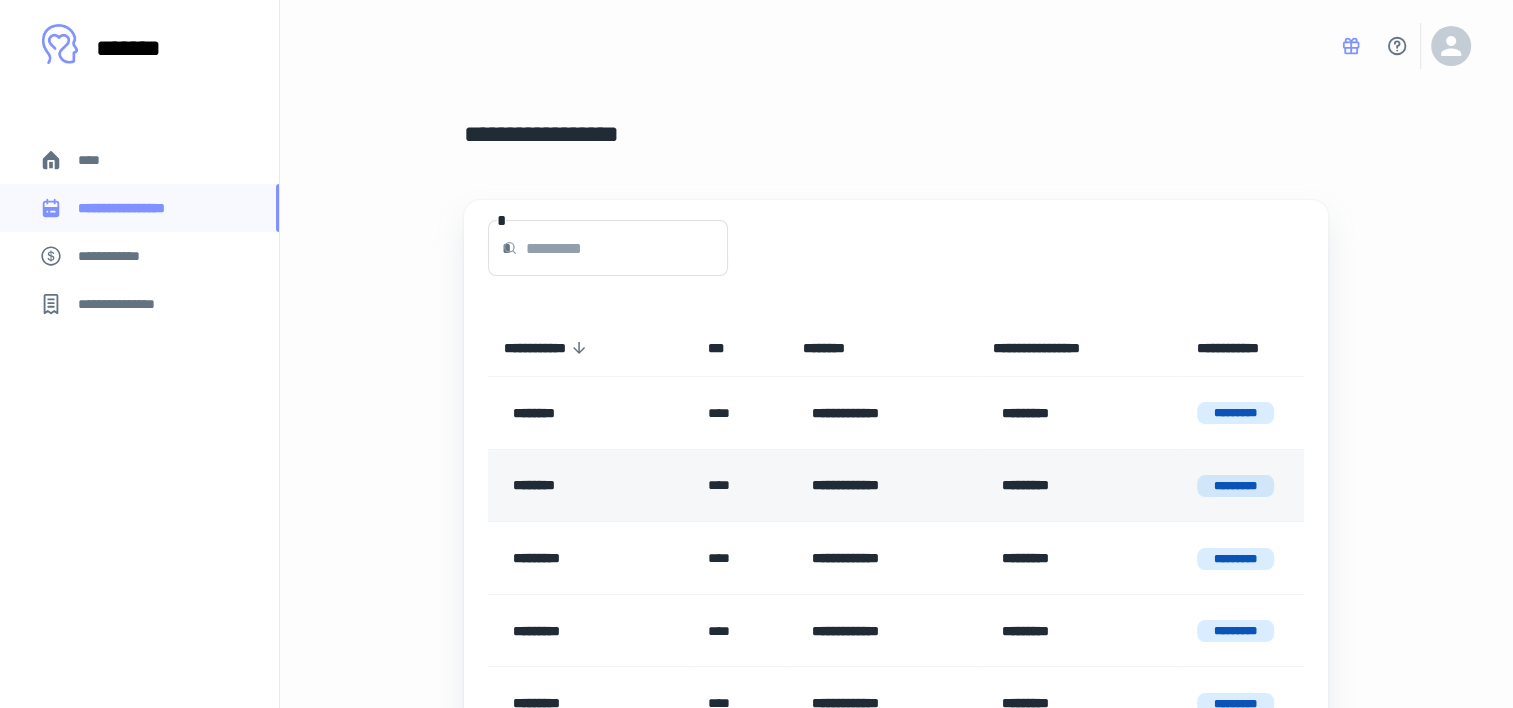 click on "********" at bounding box center (585, 486) 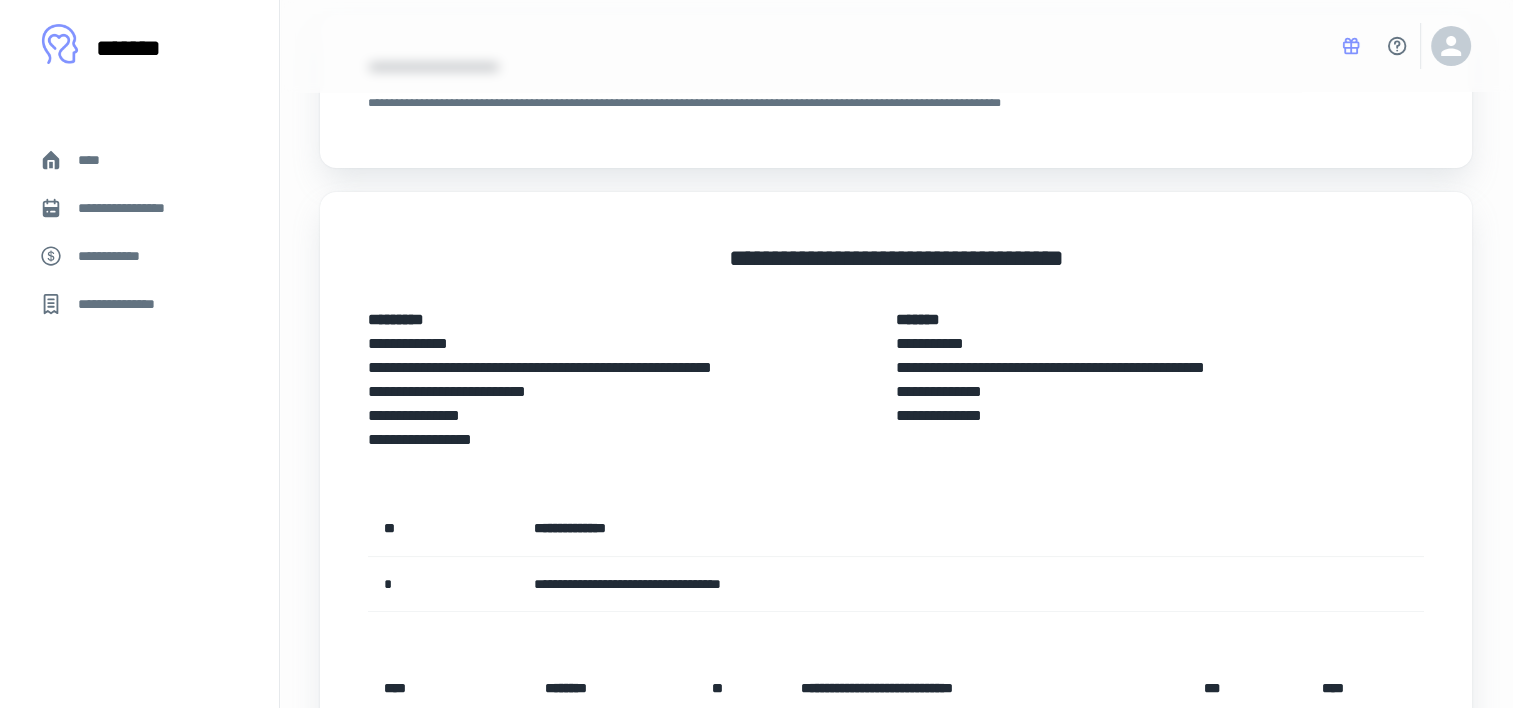 scroll, scrollTop: 512, scrollLeft: 0, axis: vertical 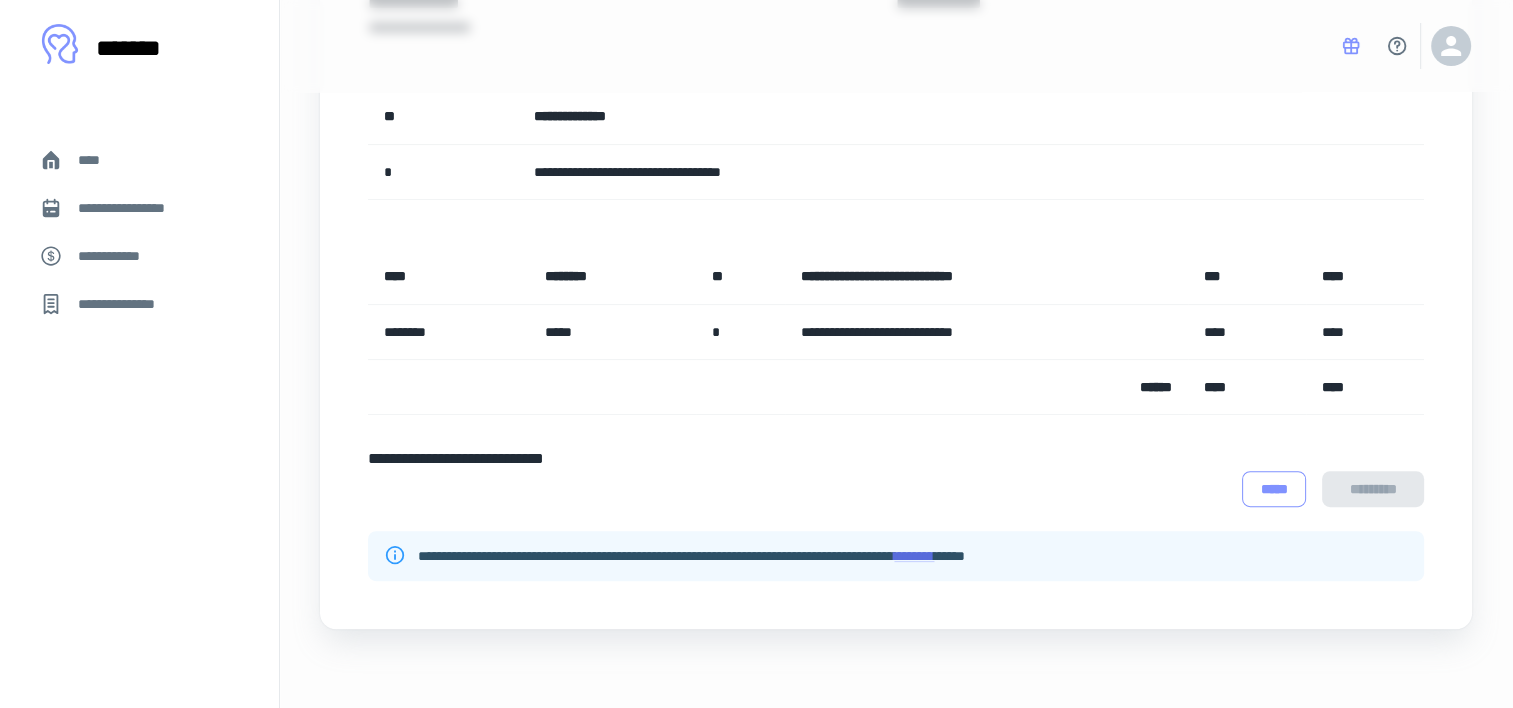 click on "*****" at bounding box center (1274, 489) 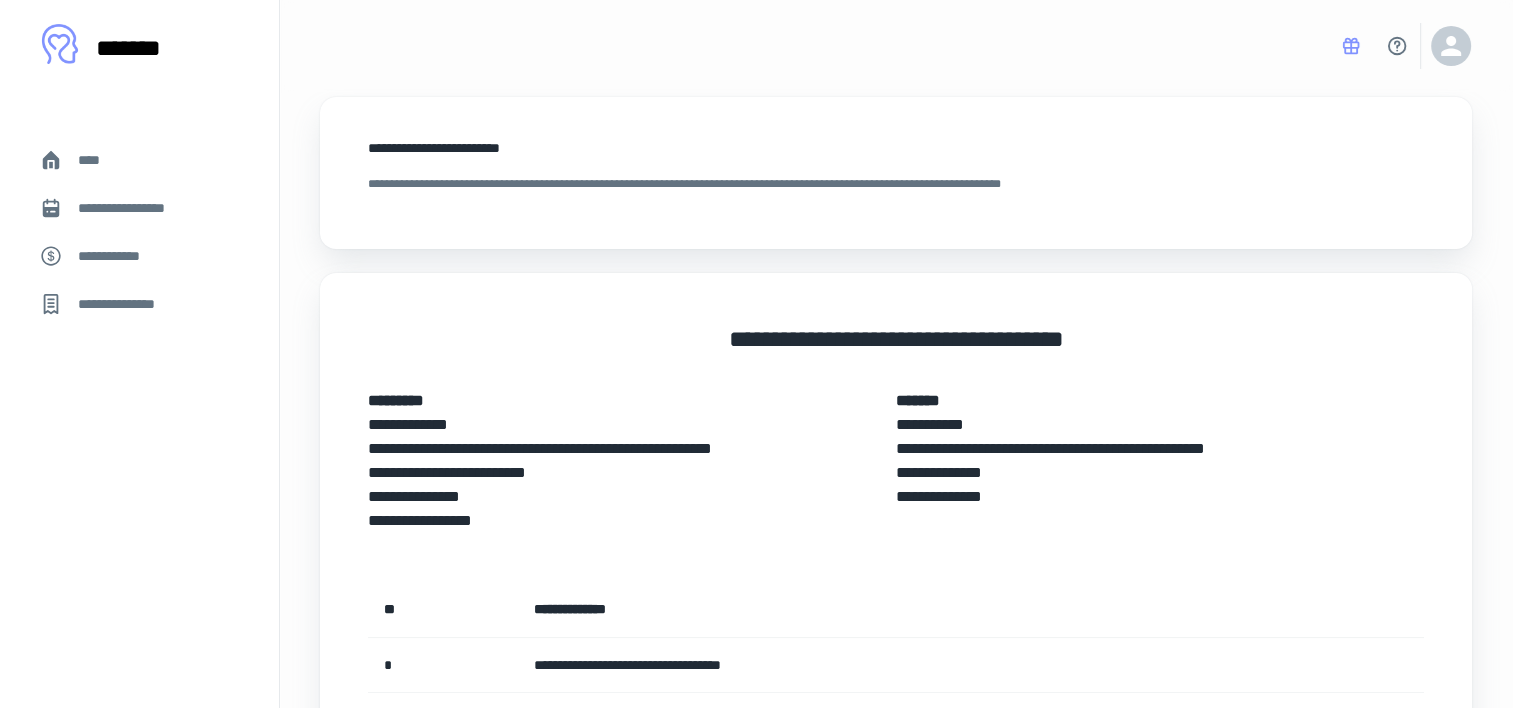 scroll, scrollTop: 0, scrollLeft: 0, axis: both 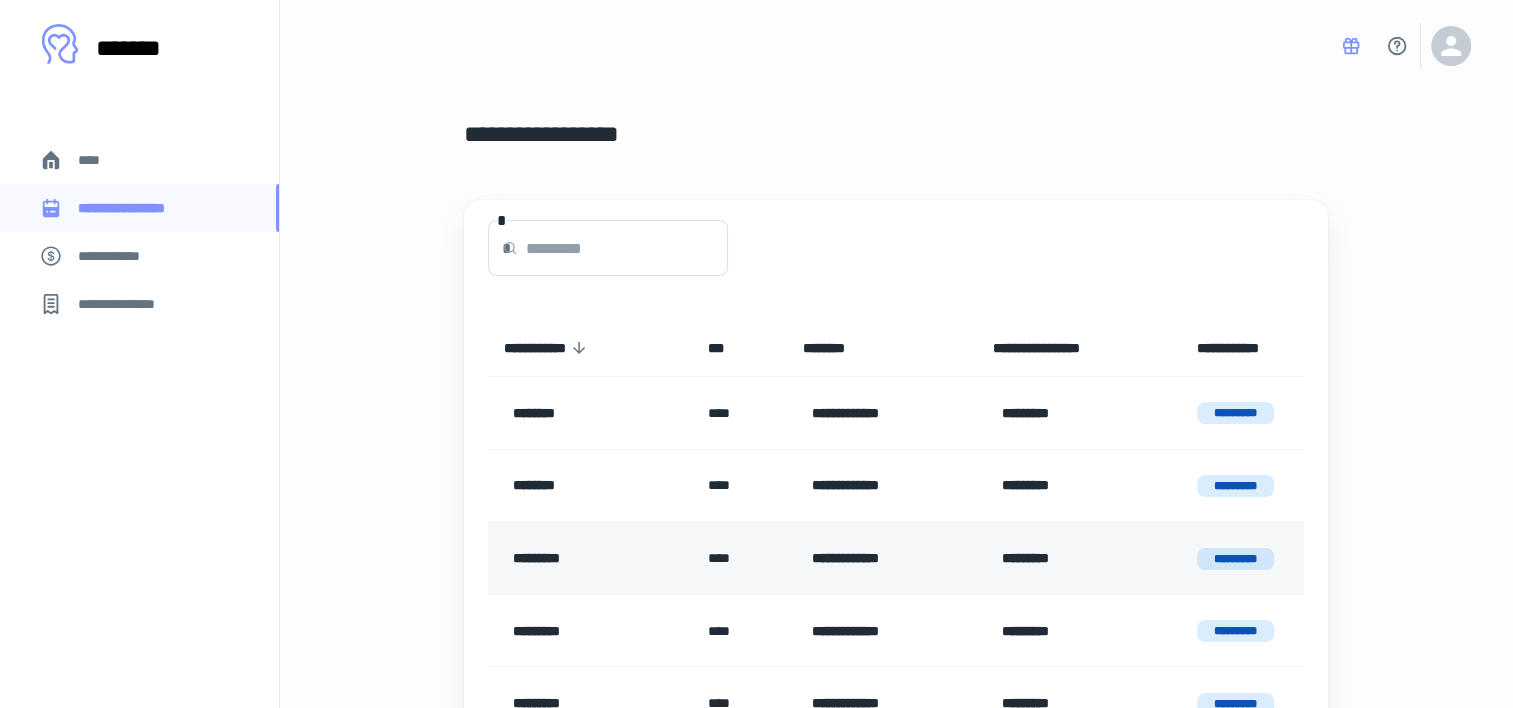 click on "*********" at bounding box center [585, 558] 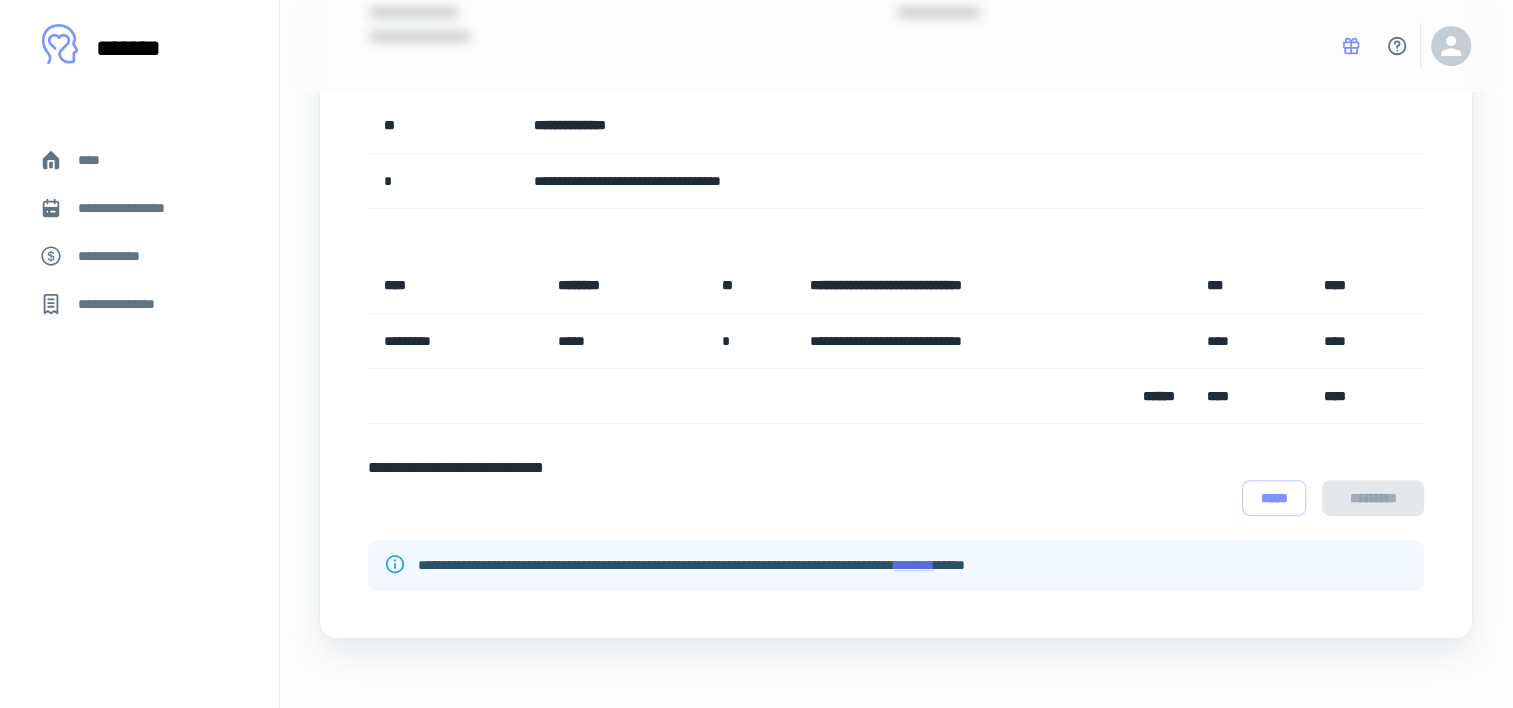 scroll, scrollTop: 512, scrollLeft: 0, axis: vertical 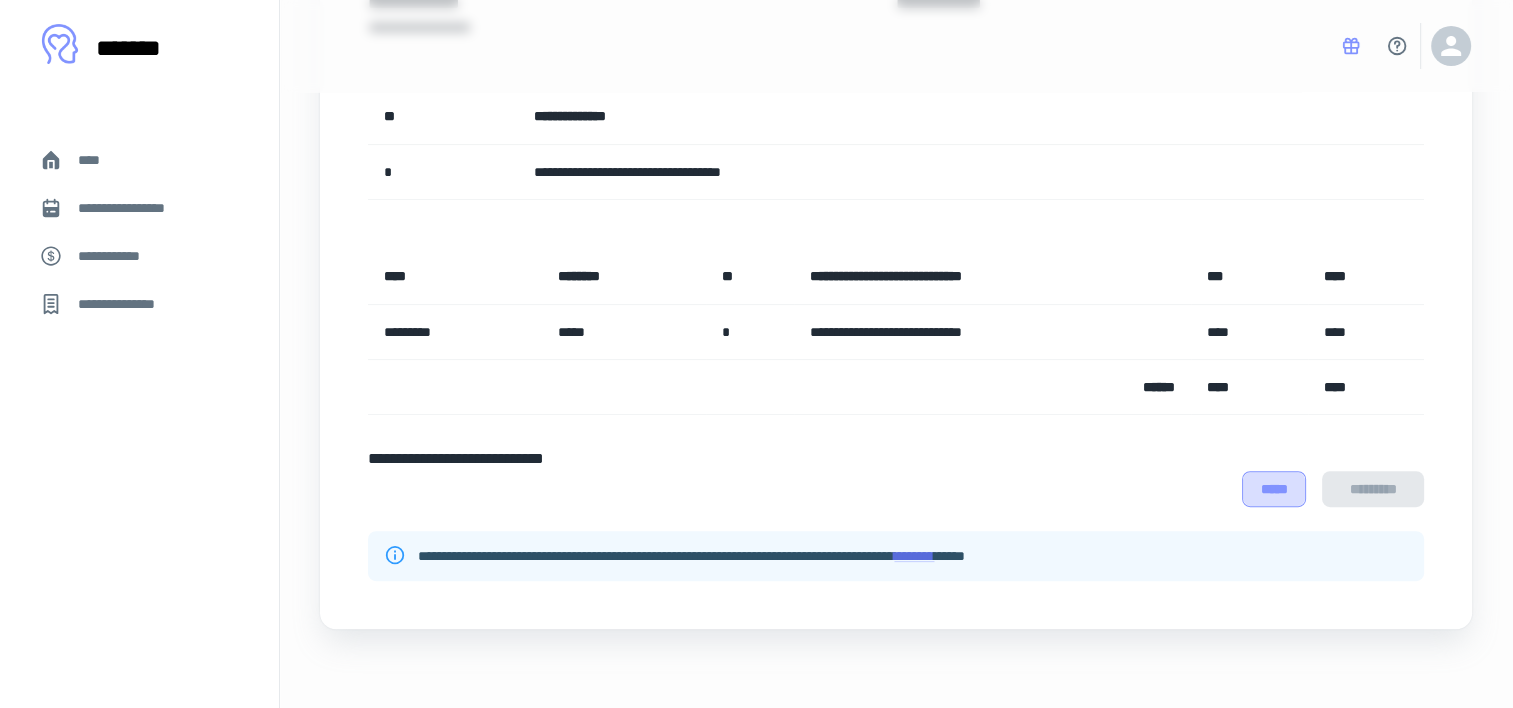 click on "*****" at bounding box center [1274, 489] 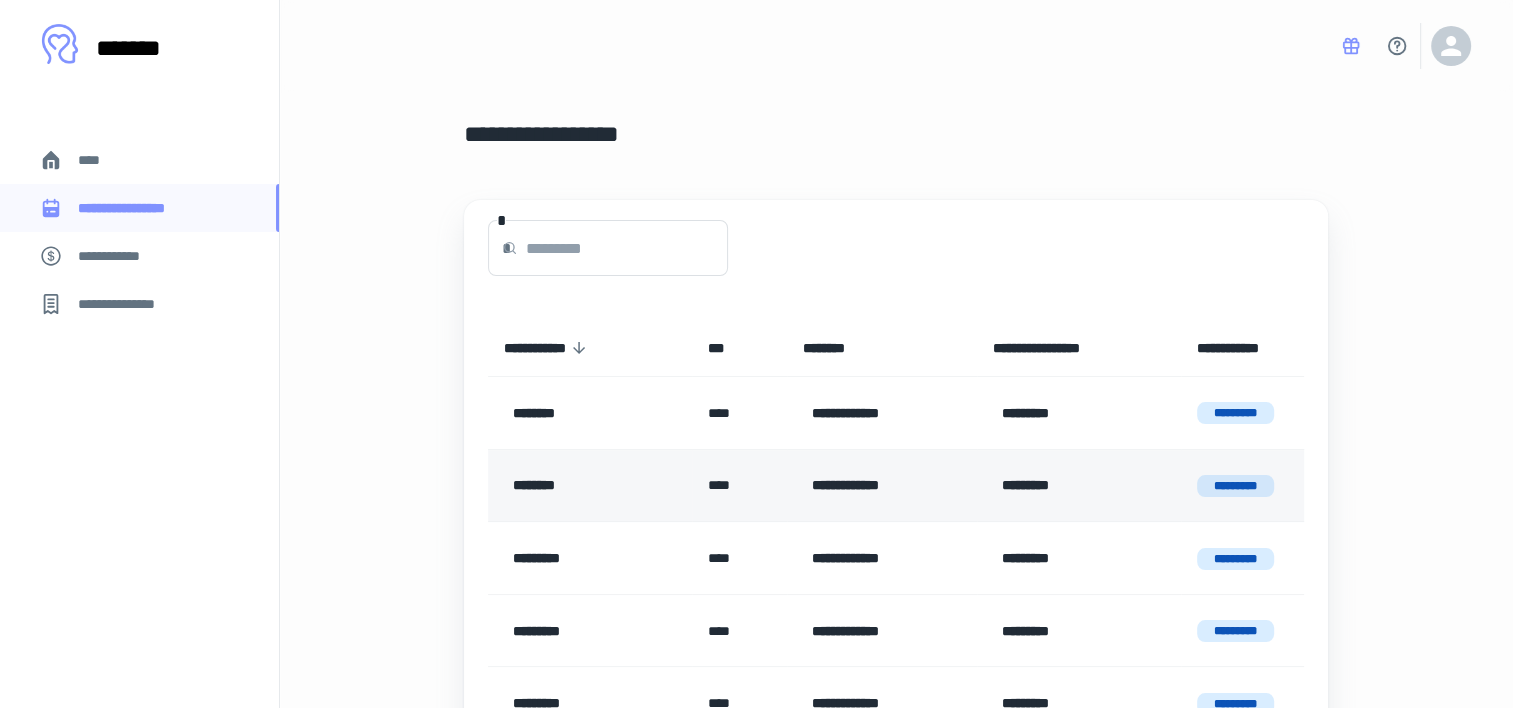 scroll, scrollTop: 100, scrollLeft: 0, axis: vertical 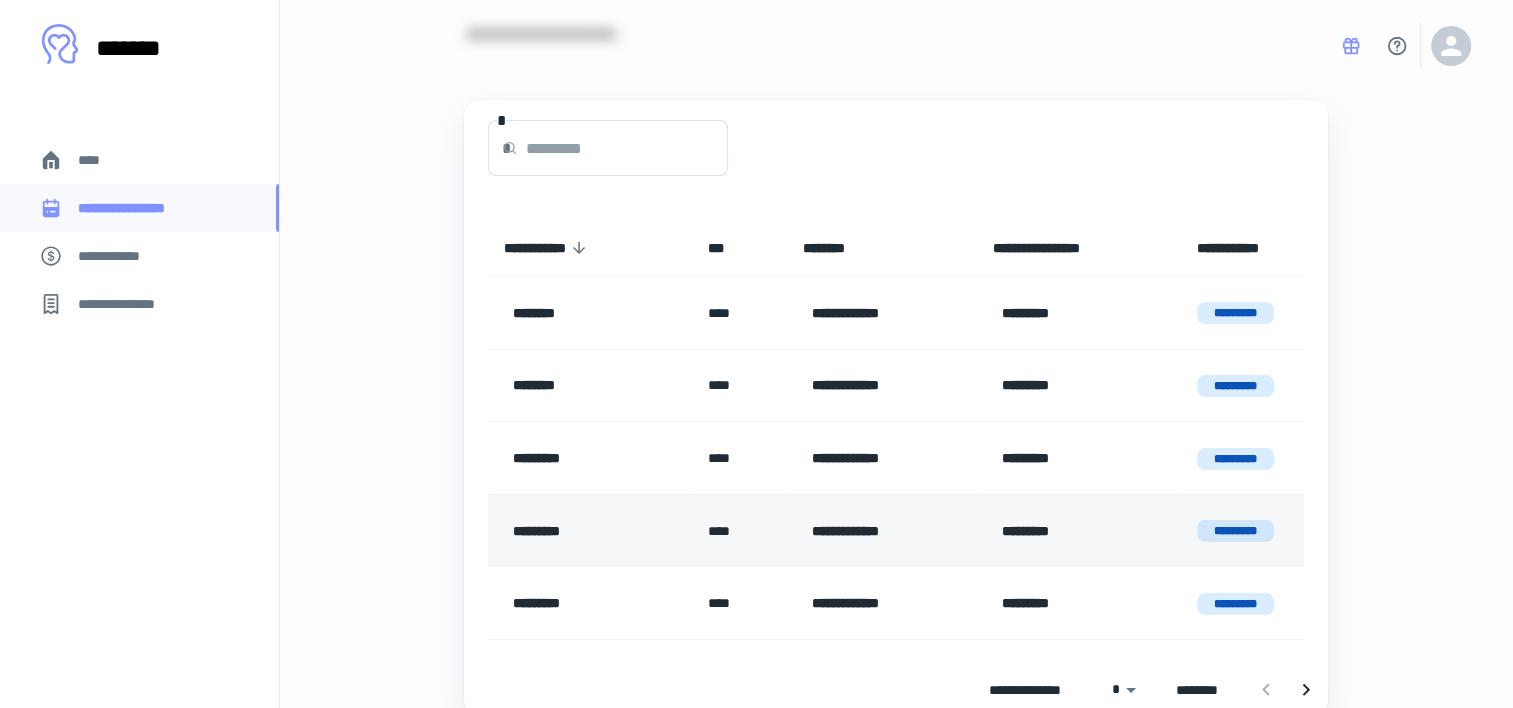 click on "*********" at bounding box center [585, 531] 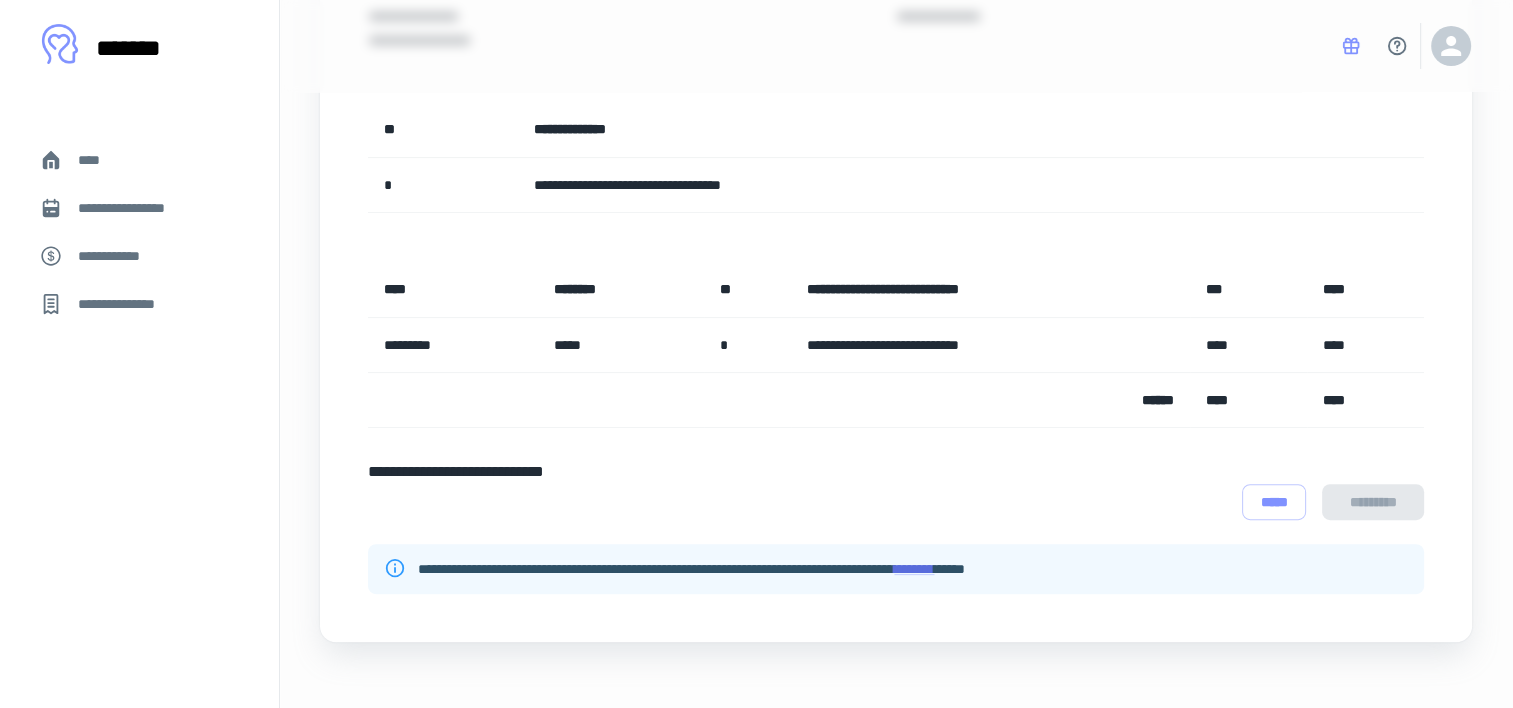 scroll, scrollTop: 500, scrollLeft: 0, axis: vertical 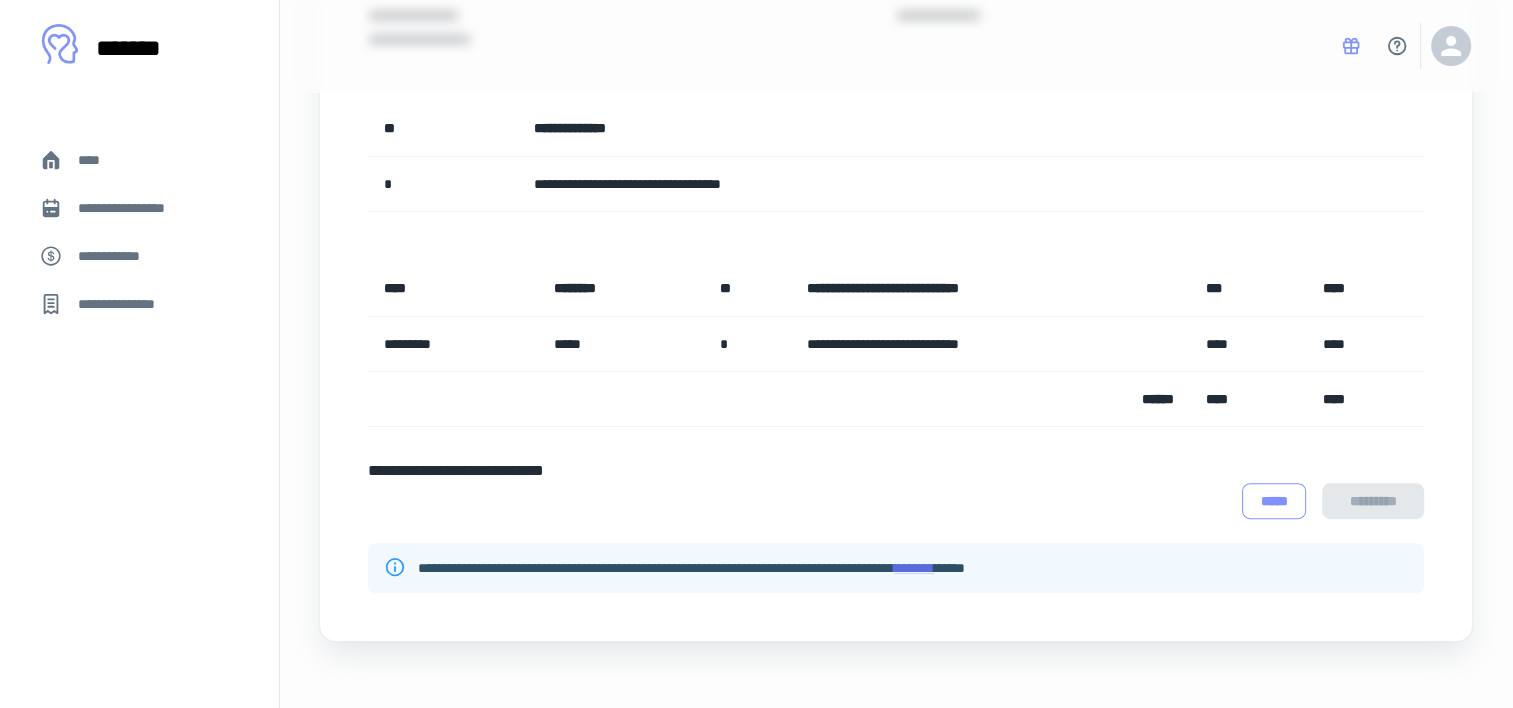 click on "*****" at bounding box center [1274, 501] 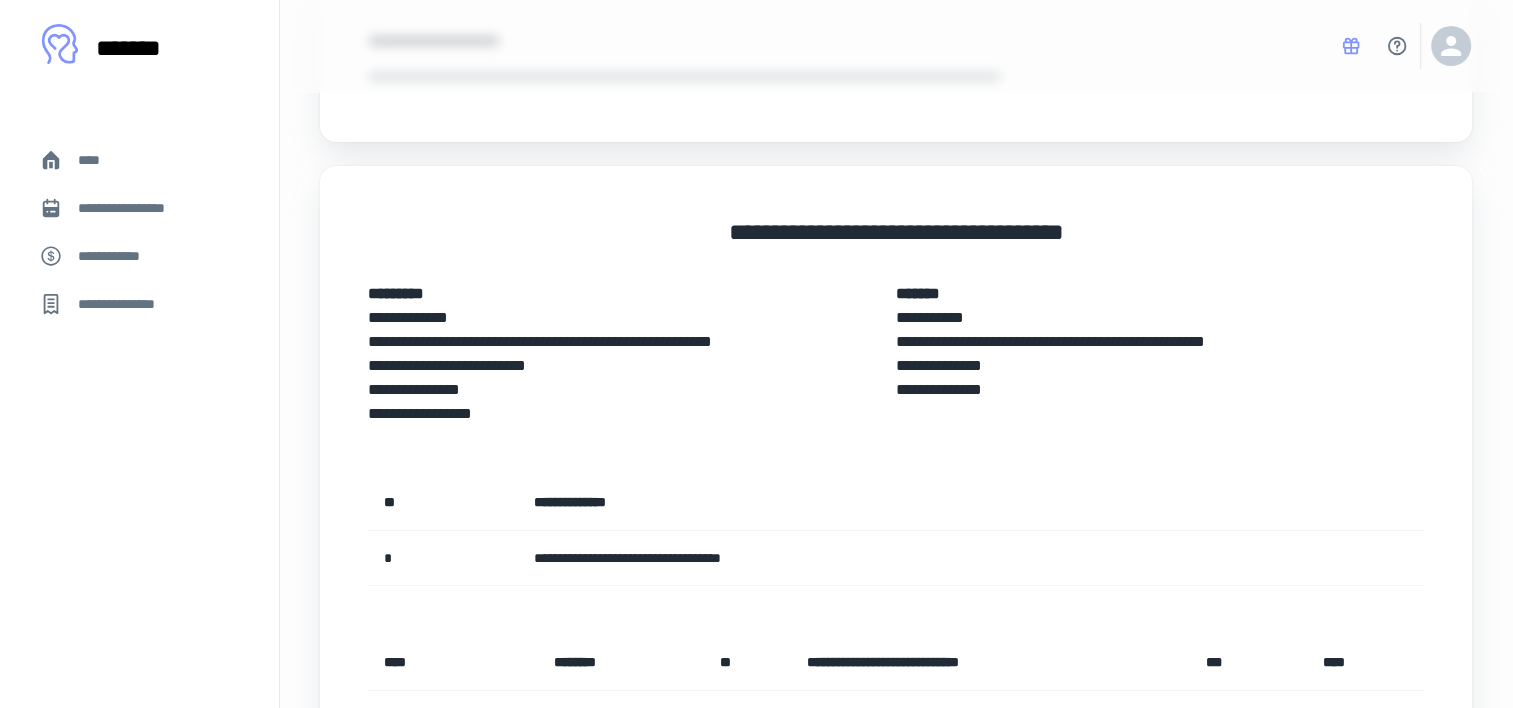 scroll, scrollTop: 0, scrollLeft: 0, axis: both 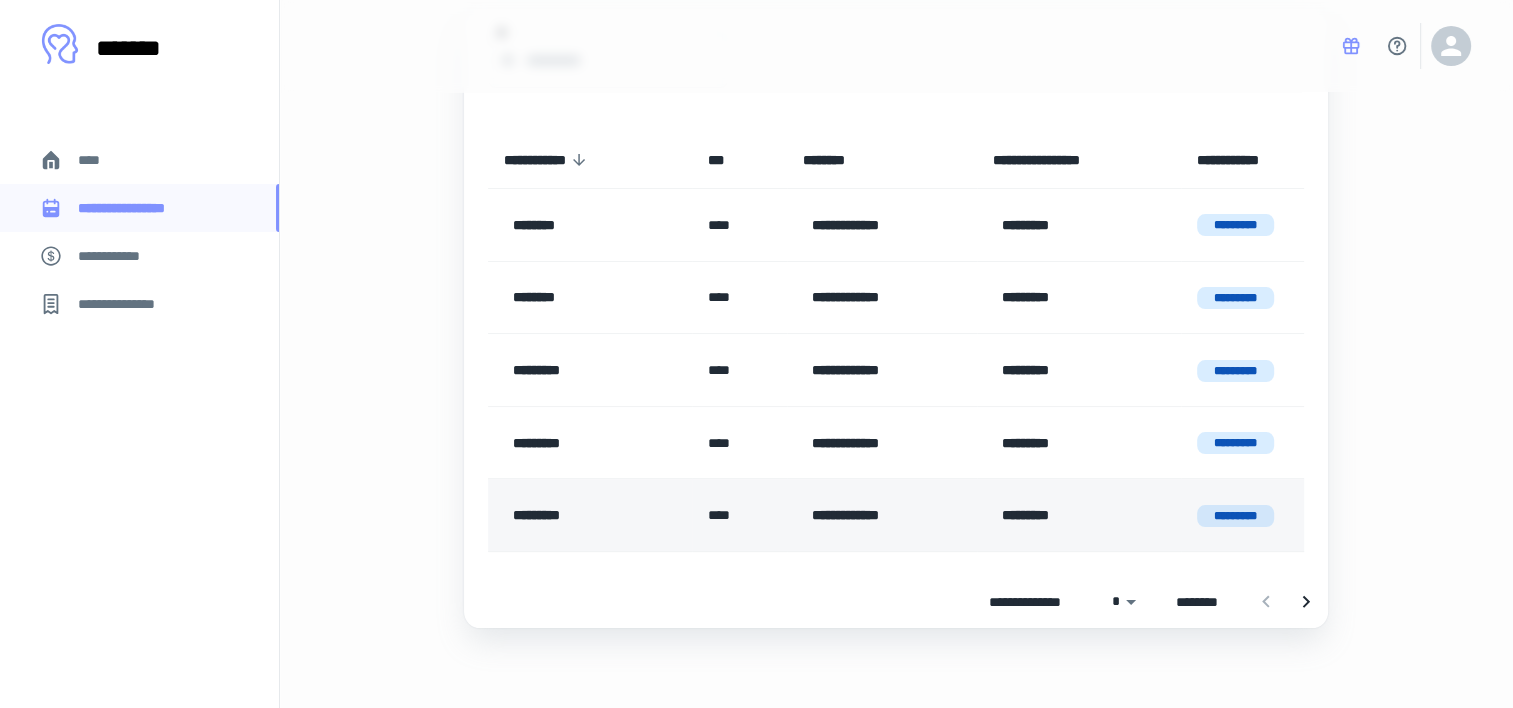 click on "*********" at bounding box center [1074, 515] 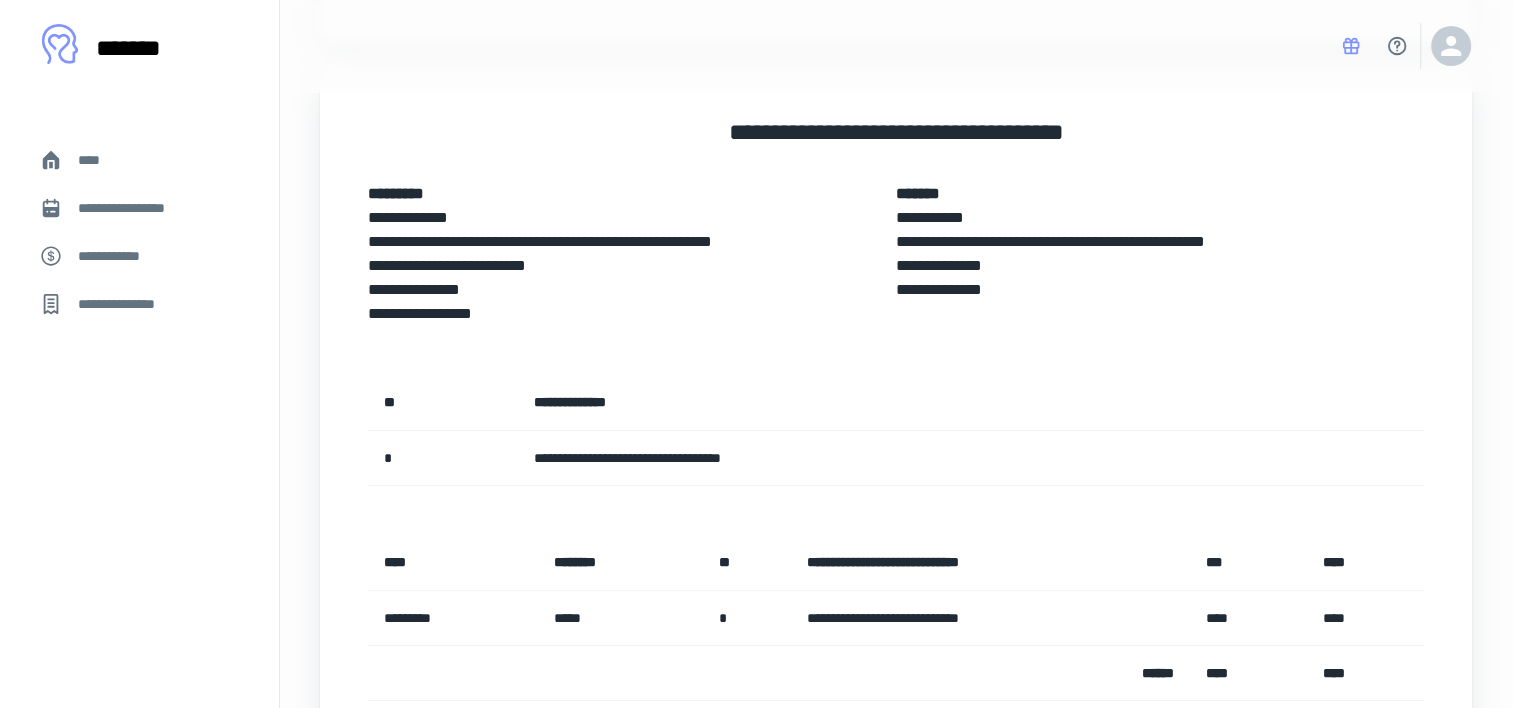 scroll, scrollTop: 512, scrollLeft: 0, axis: vertical 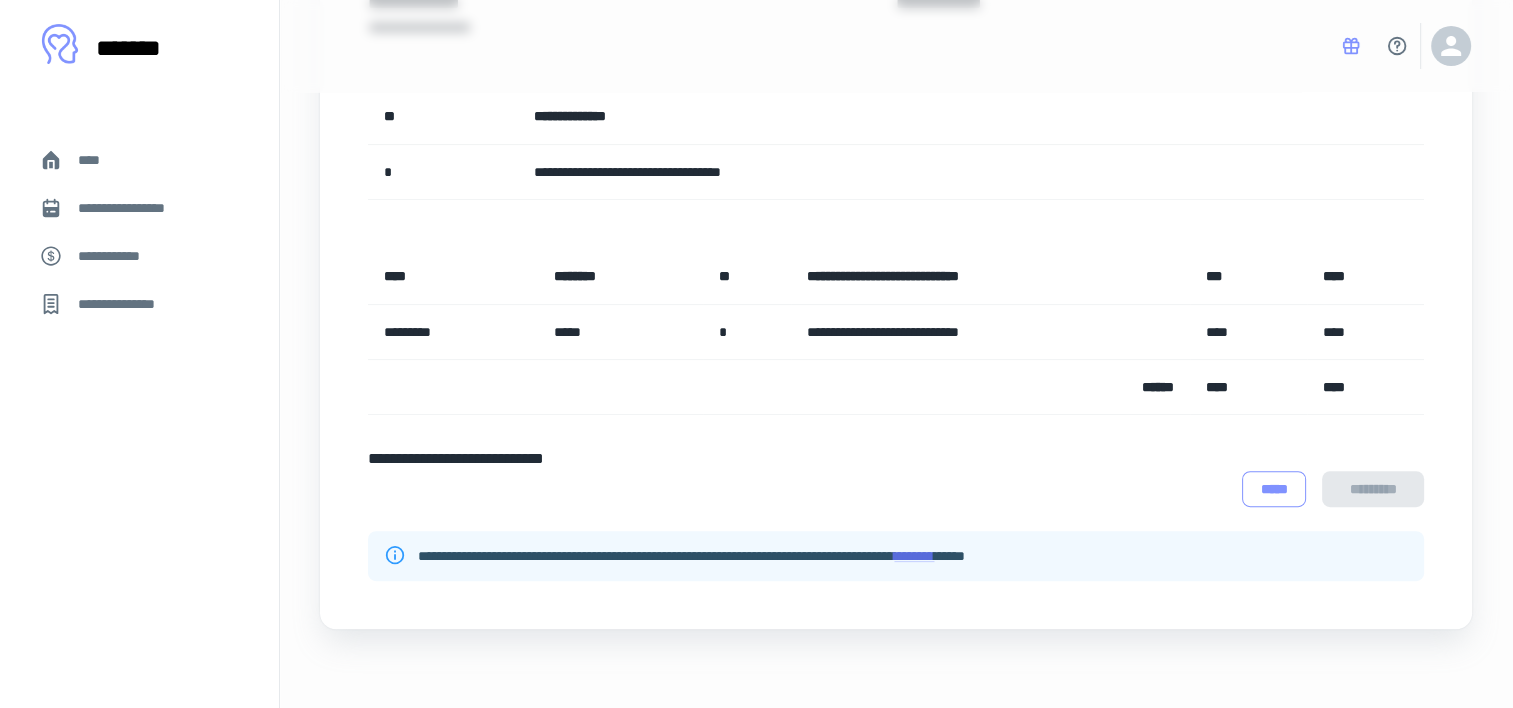 click on "*****" at bounding box center [1274, 489] 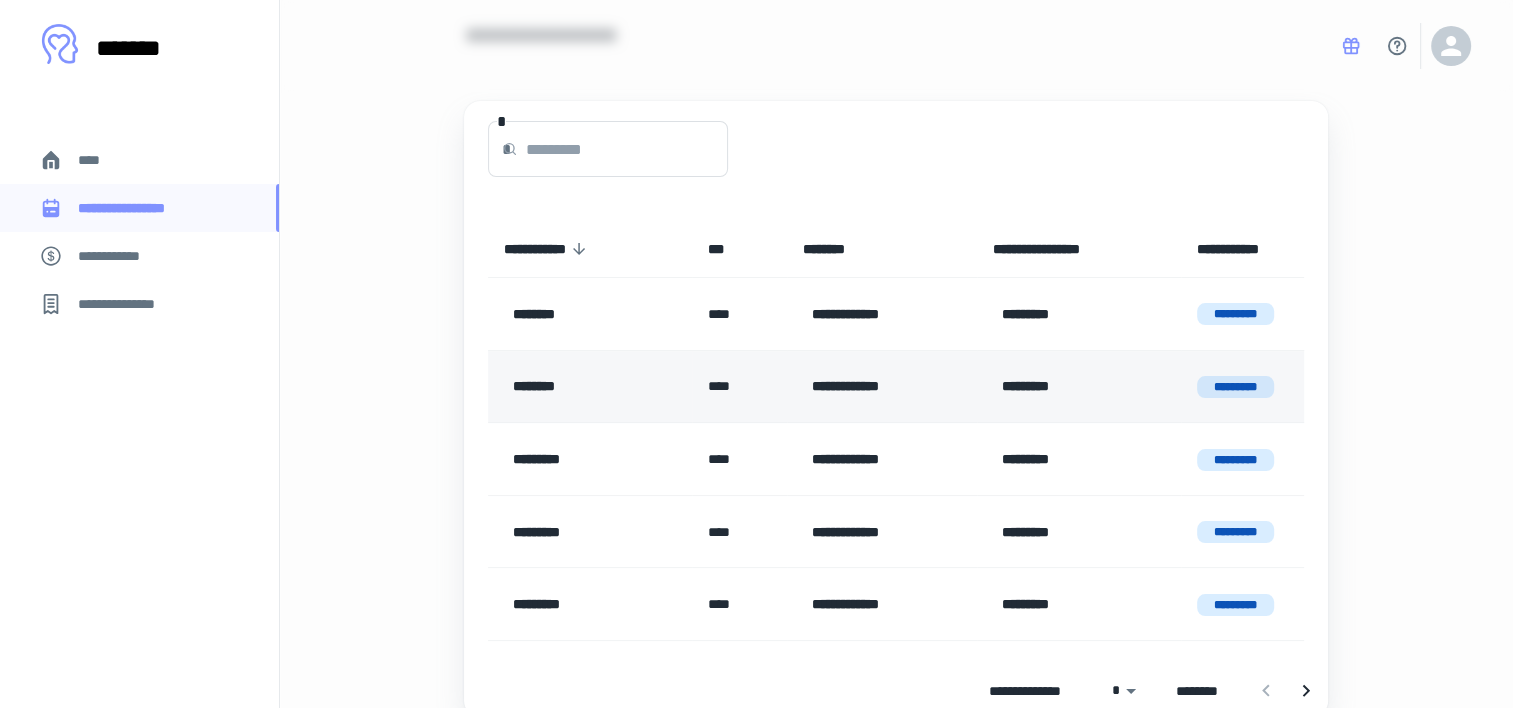scroll, scrollTop: 188, scrollLeft: 0, axis: vertical 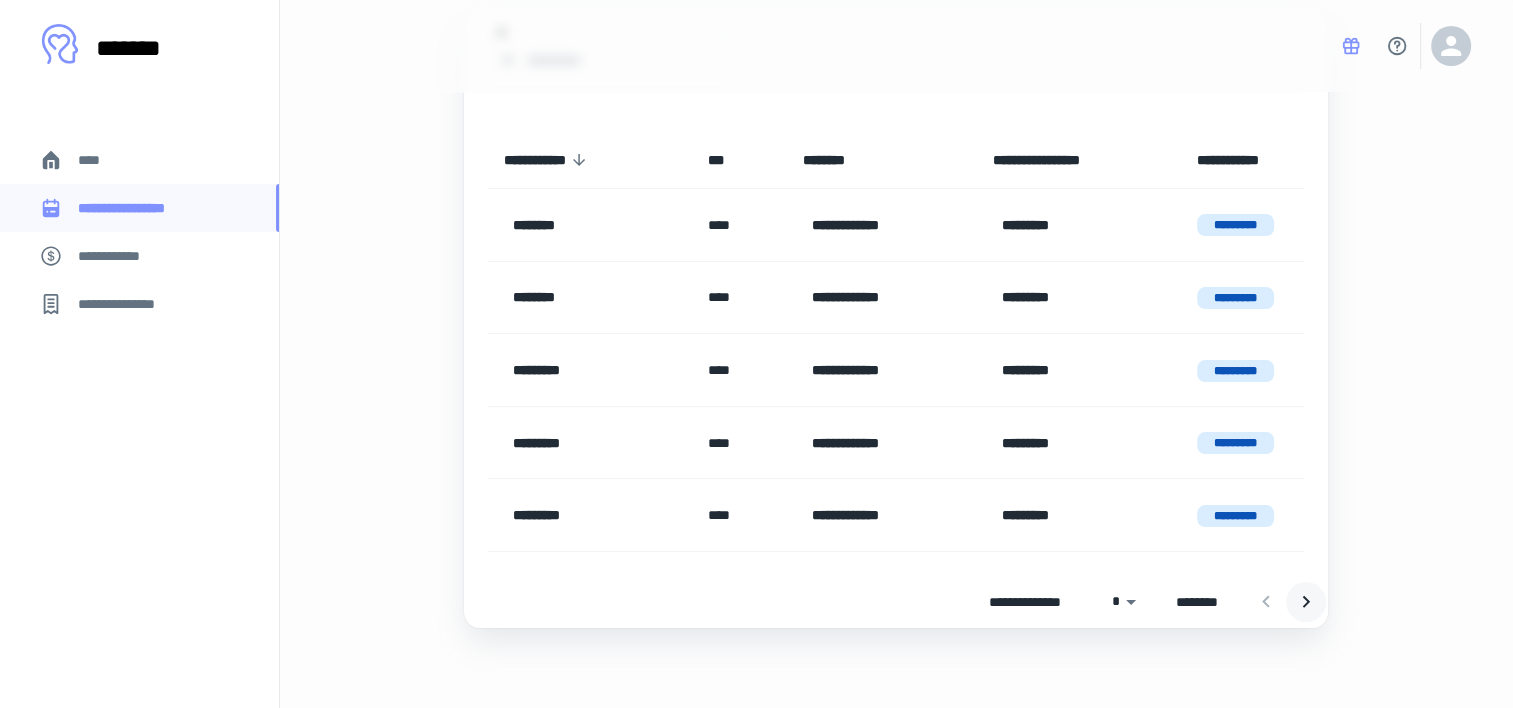 click 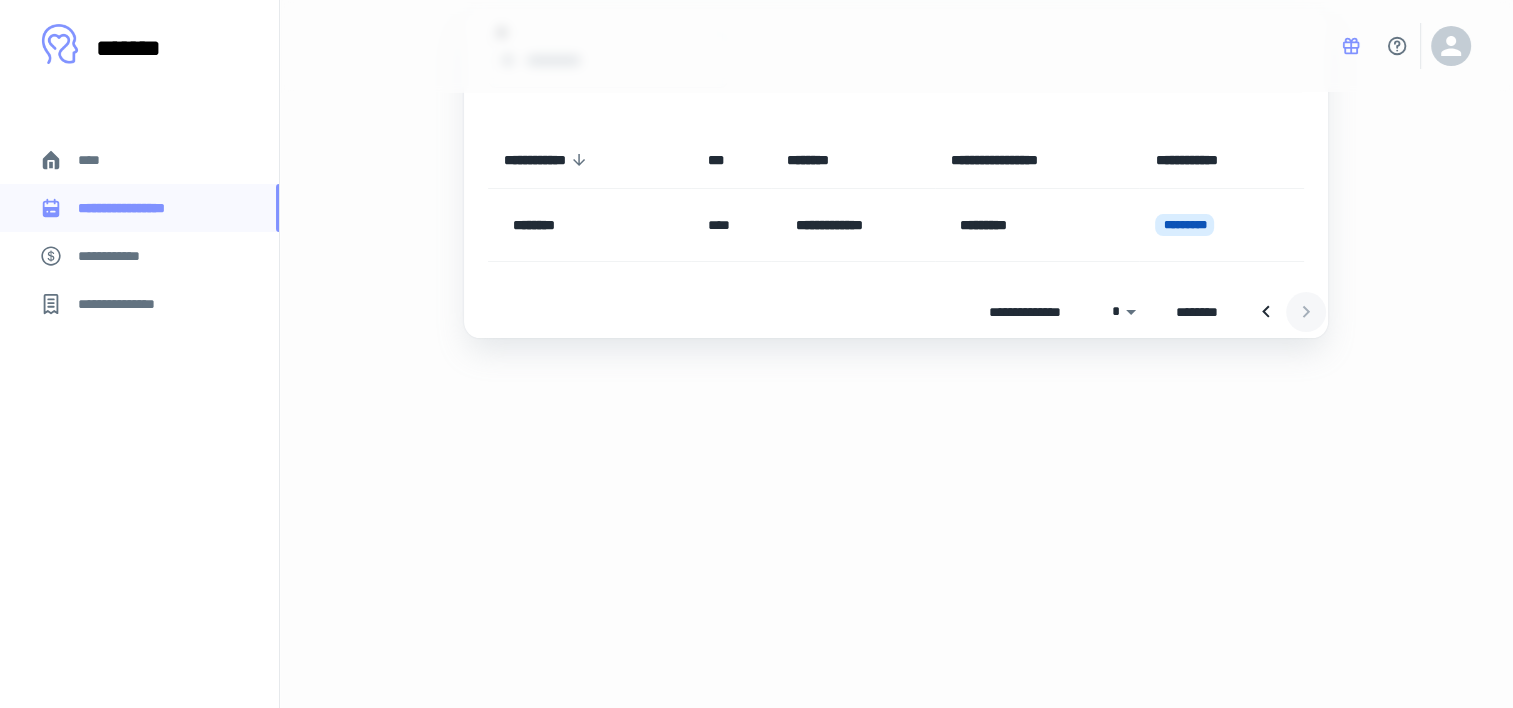 scroll, scrollTop: 0, scrollLeft: 0, axis: both 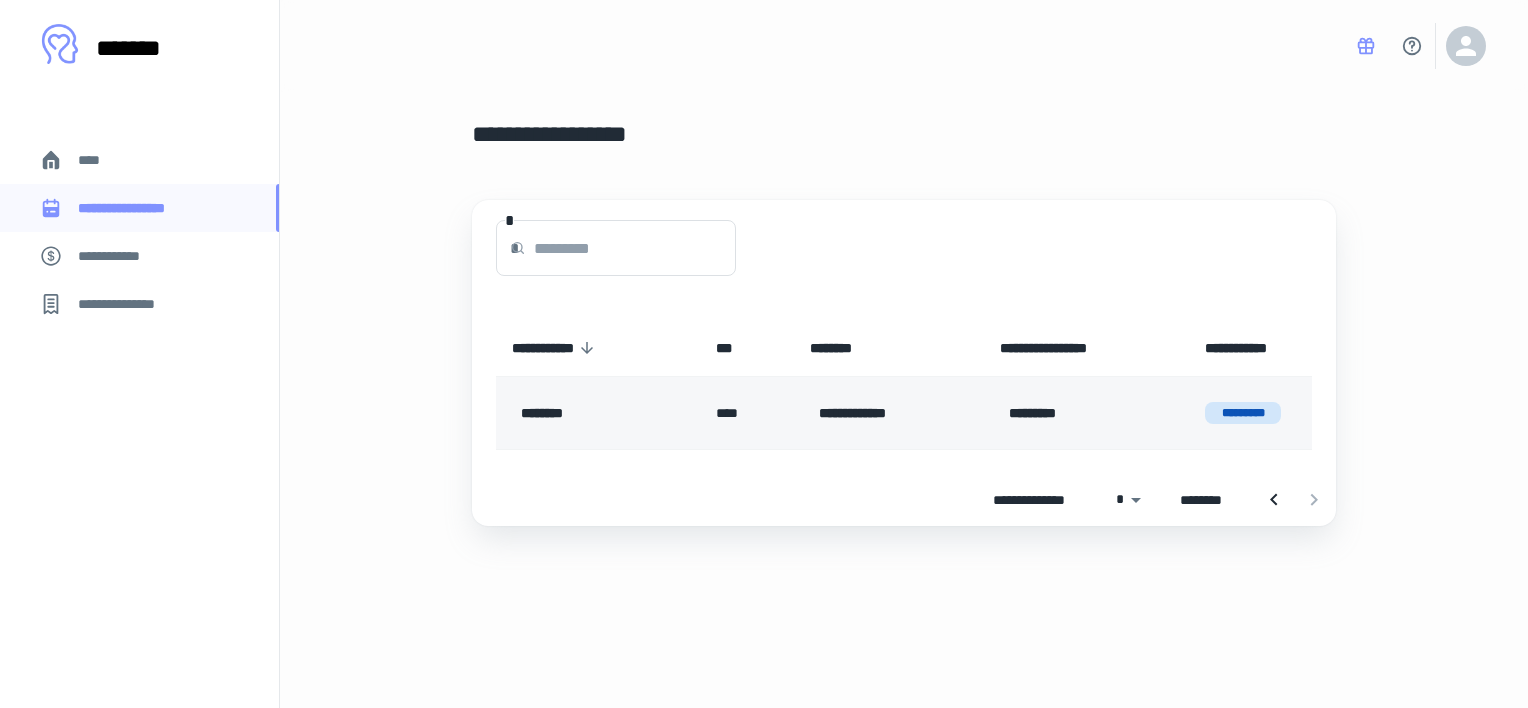 click on "********" at bounding box center [598, 413] 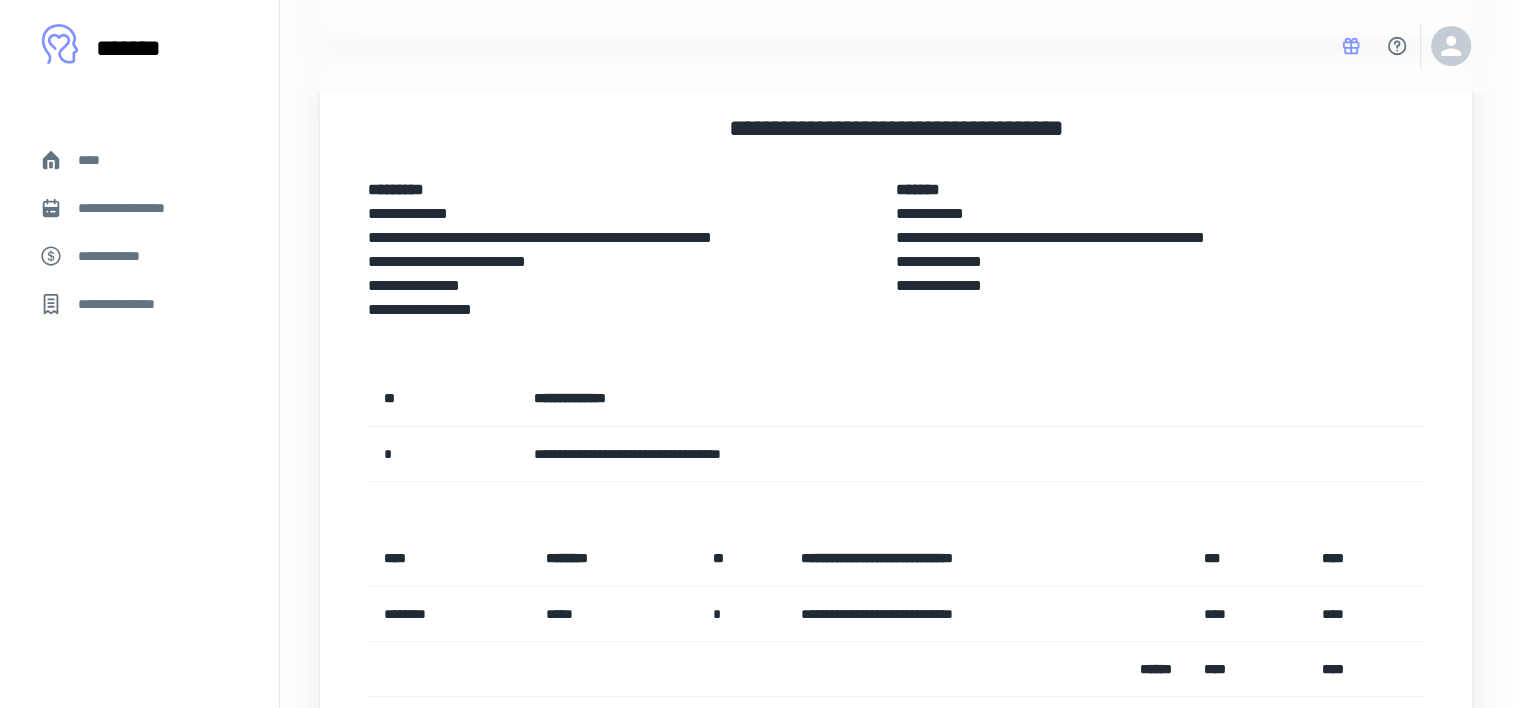 scroll, scrollTop: 512, scrollLeft: 0, axis: vertical 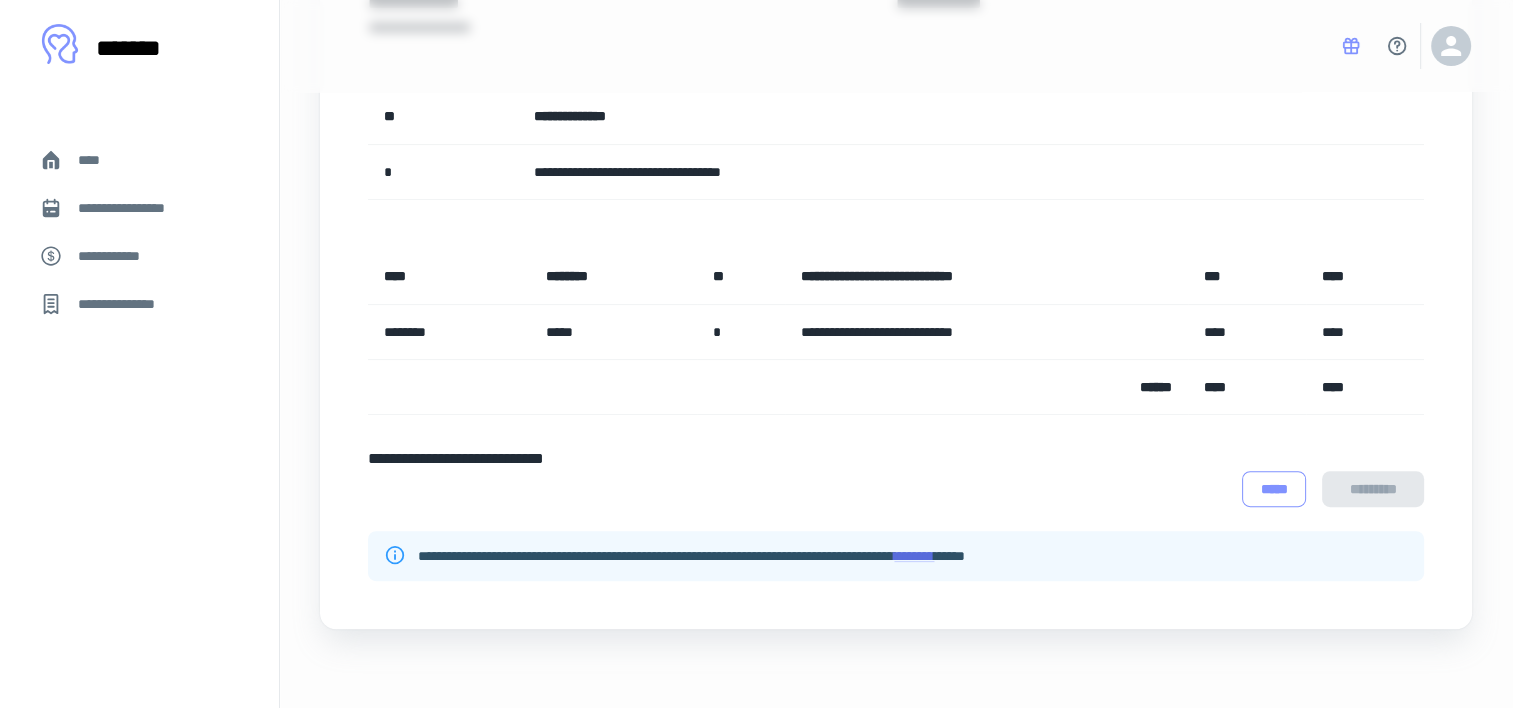 click on "*****" at bounding box center [1274, 489] 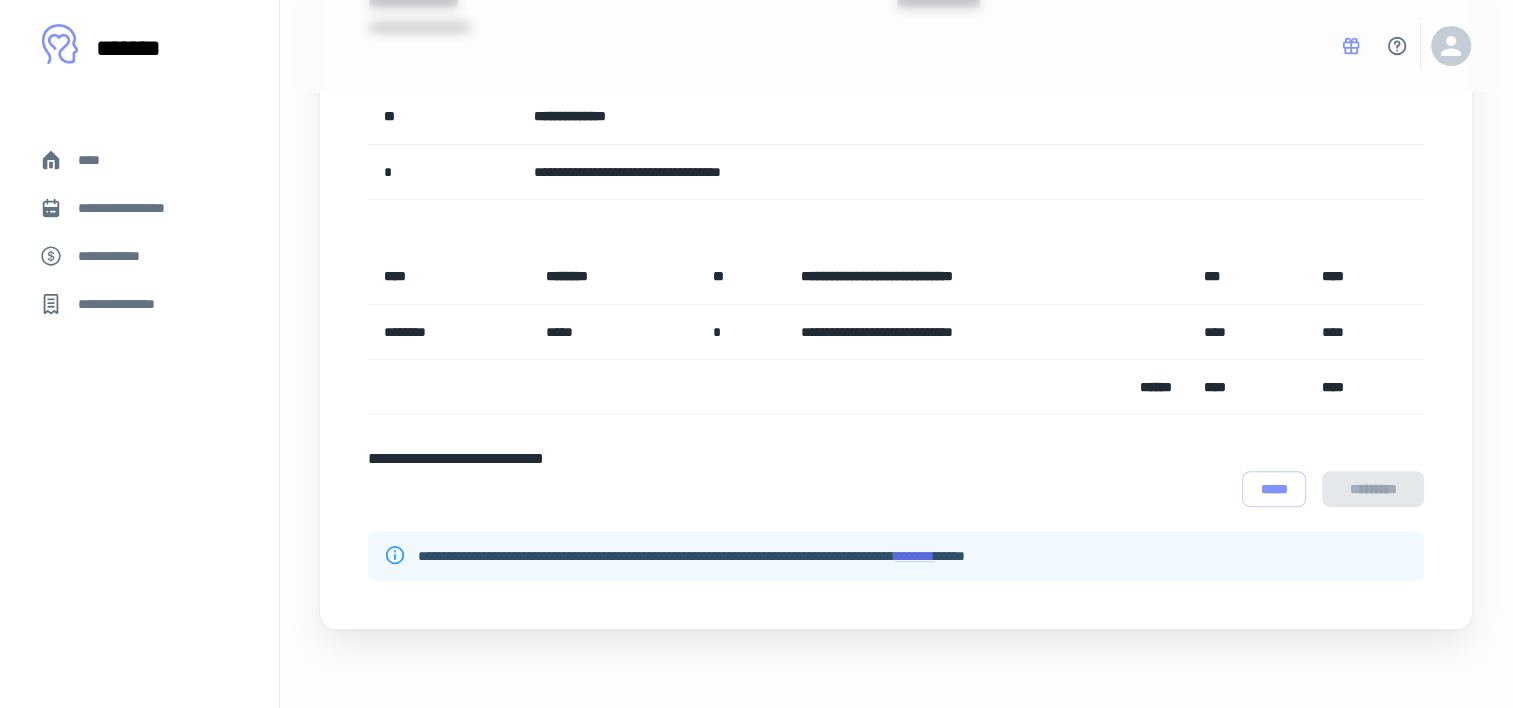 click on "**********" at bounding box center (127, 304) 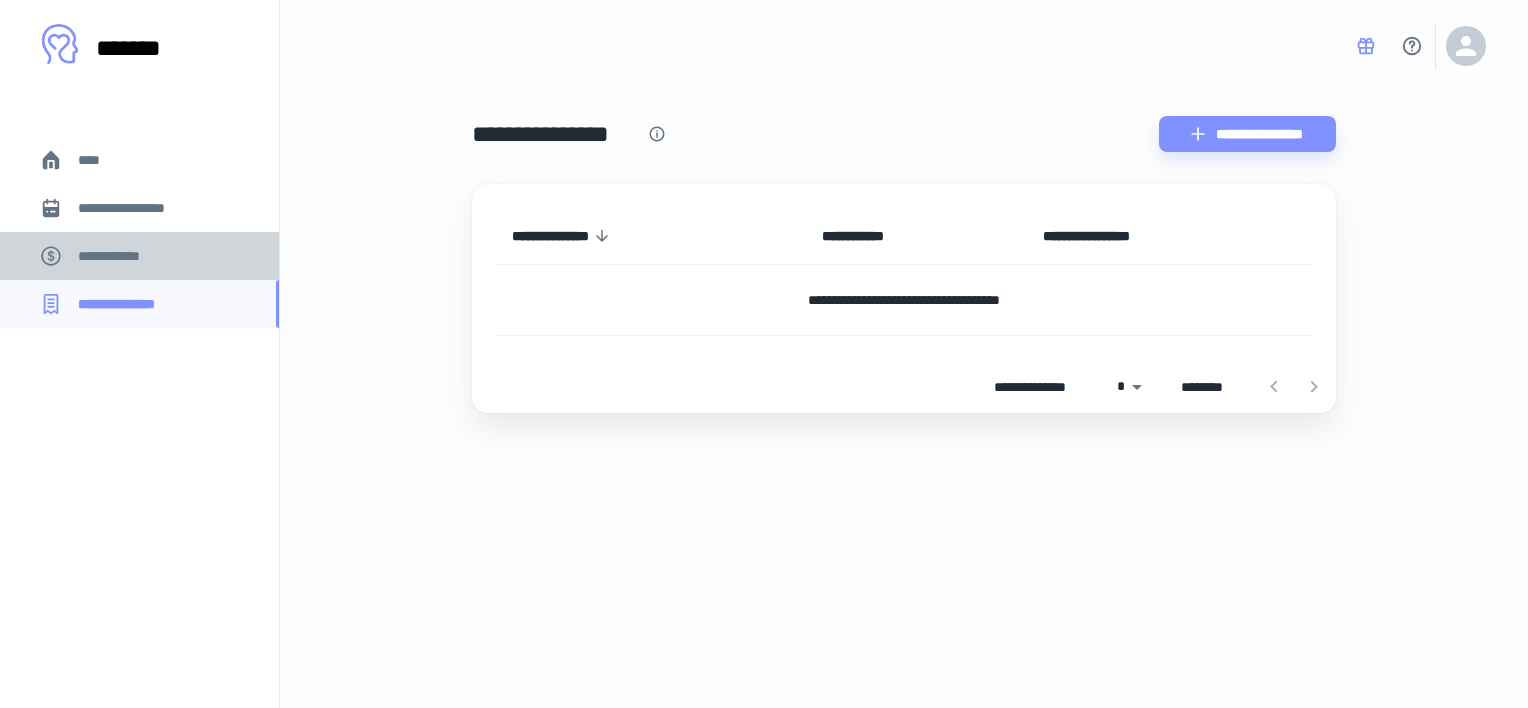 click on "**********" at bounding box center (119, 256) 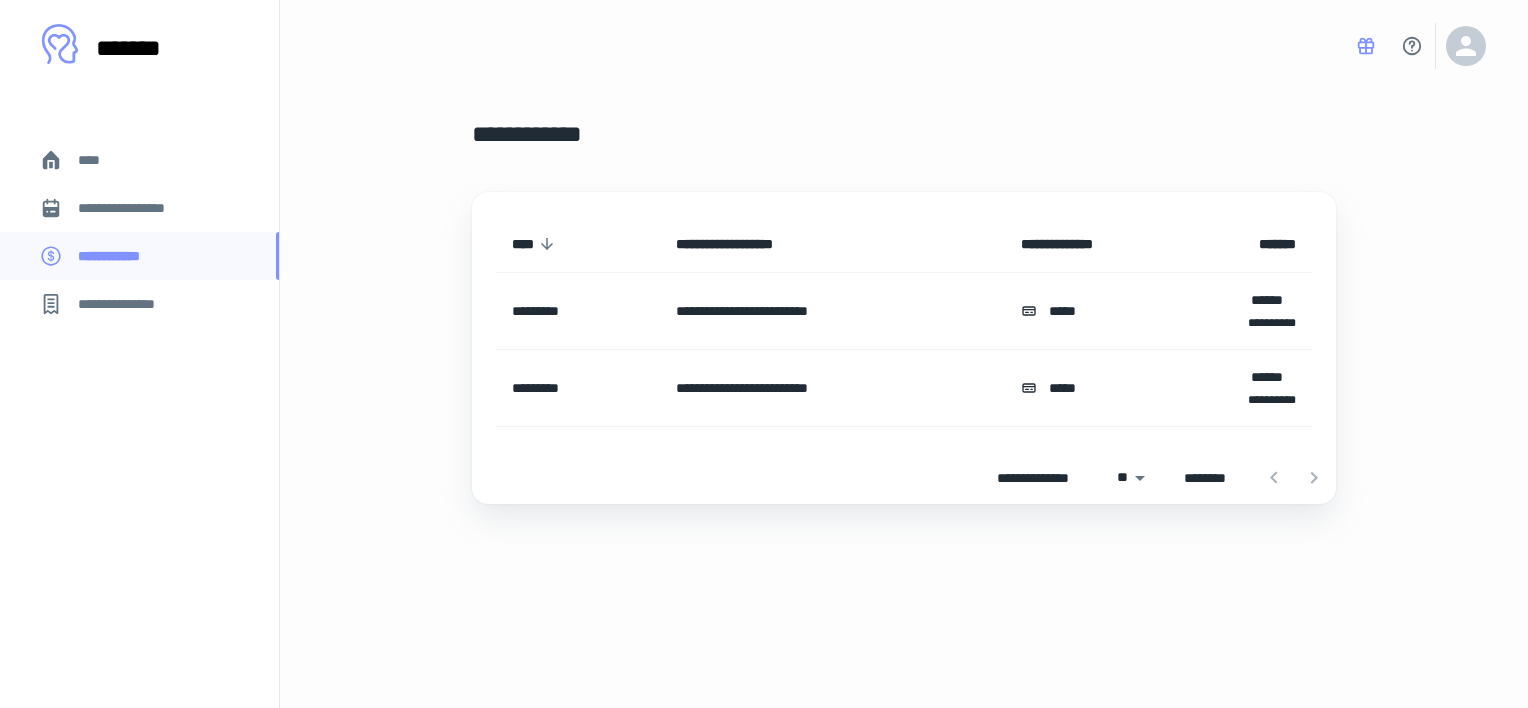 click on "**********" at bounding box center [136, 208] 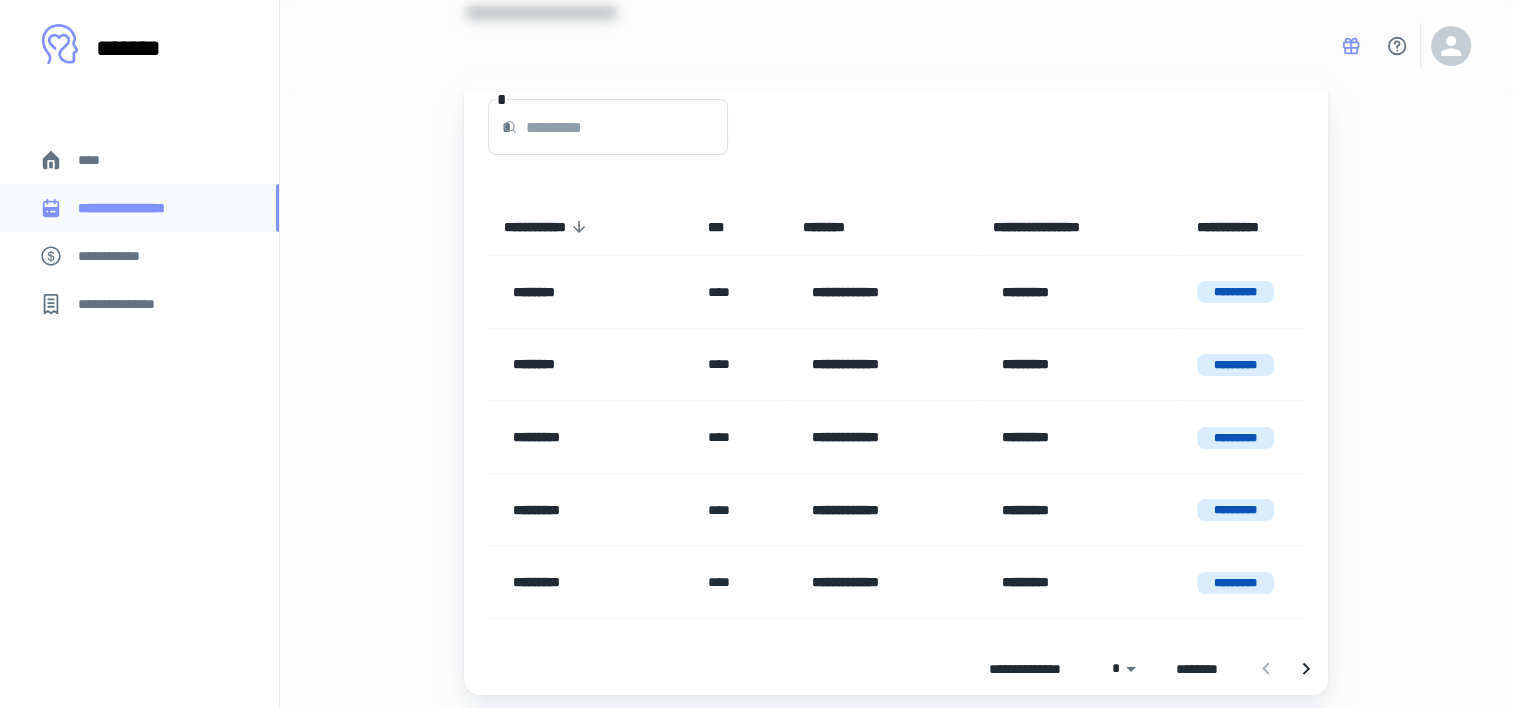 scroll, scrollTop: 0, scrollLeft: 0, axis: both 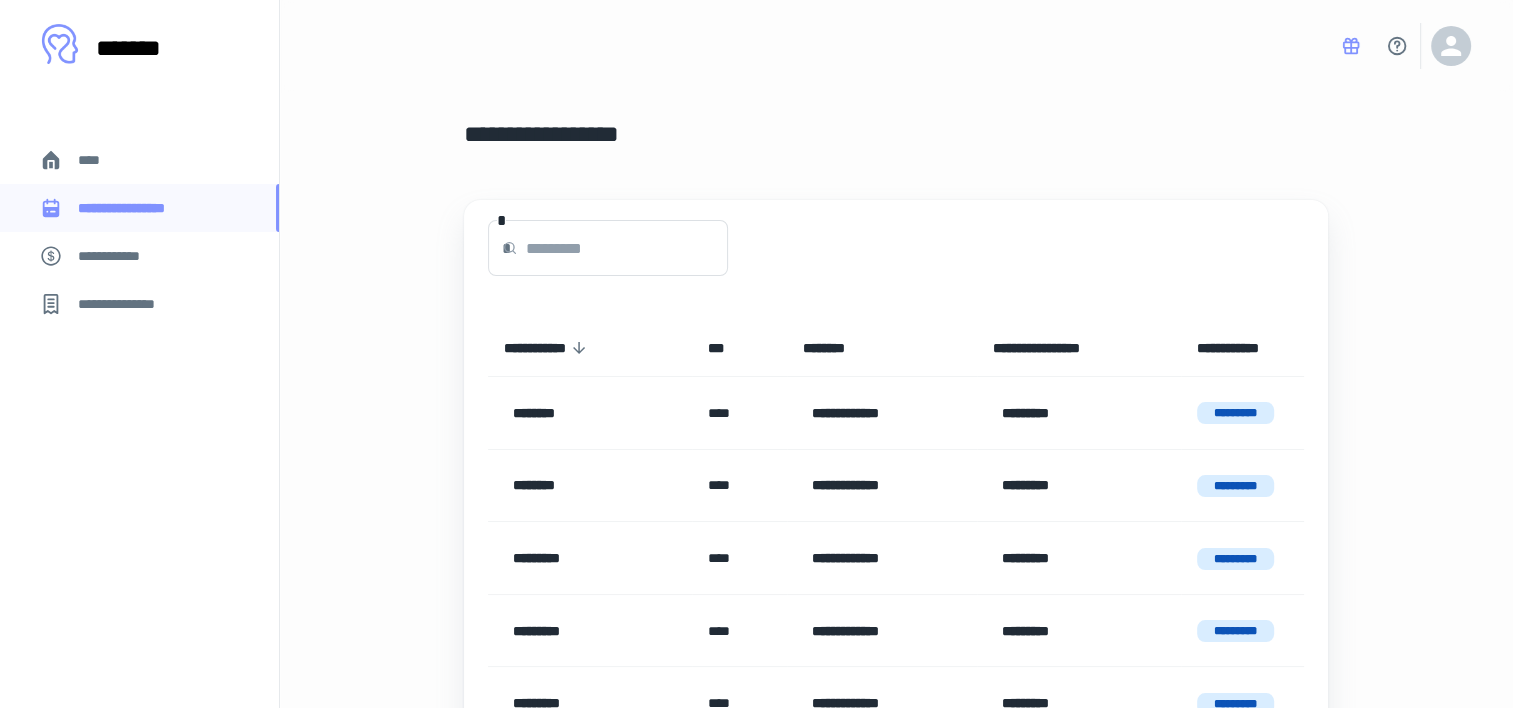 click on "****" at bounding box center [97, 160] 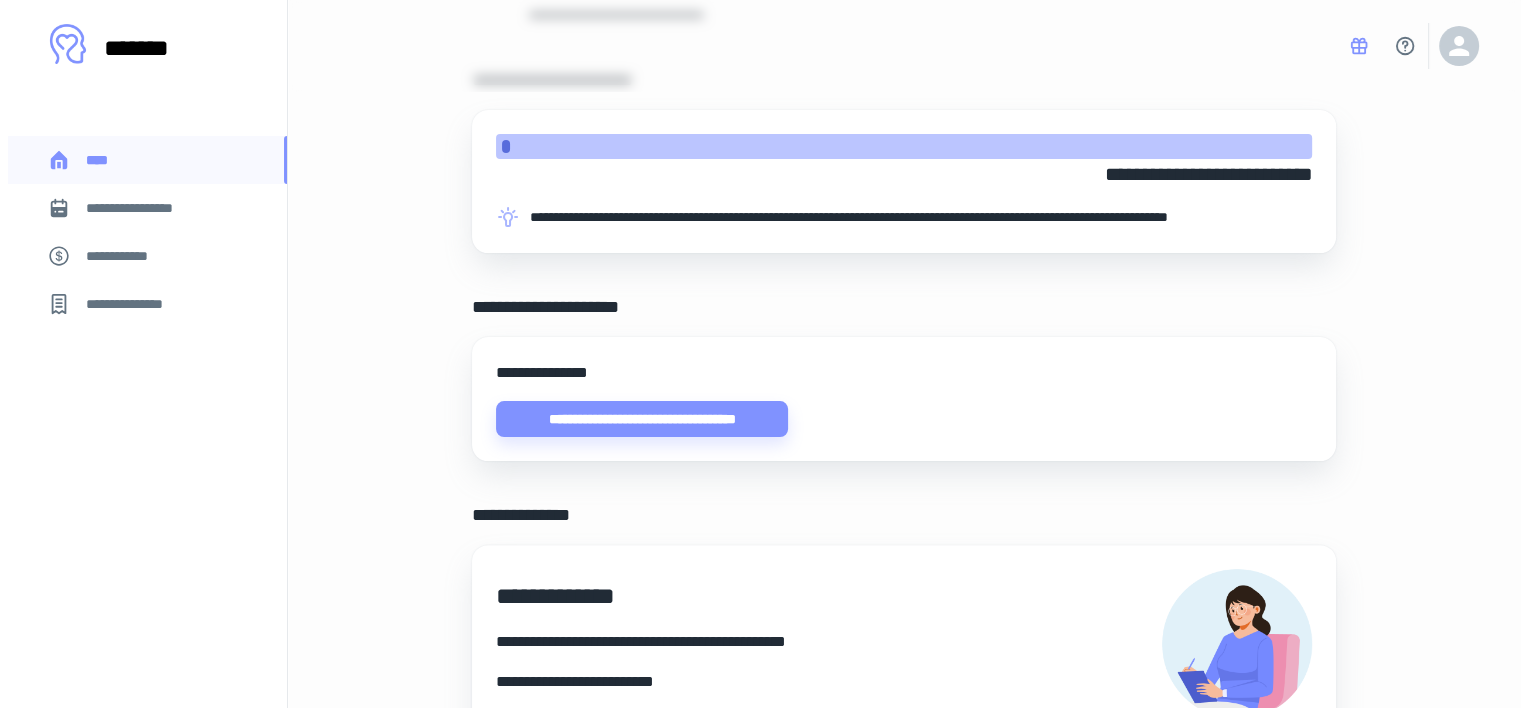 scroll, scrollTop: 759, scrollLeft: 0, axis: vertical 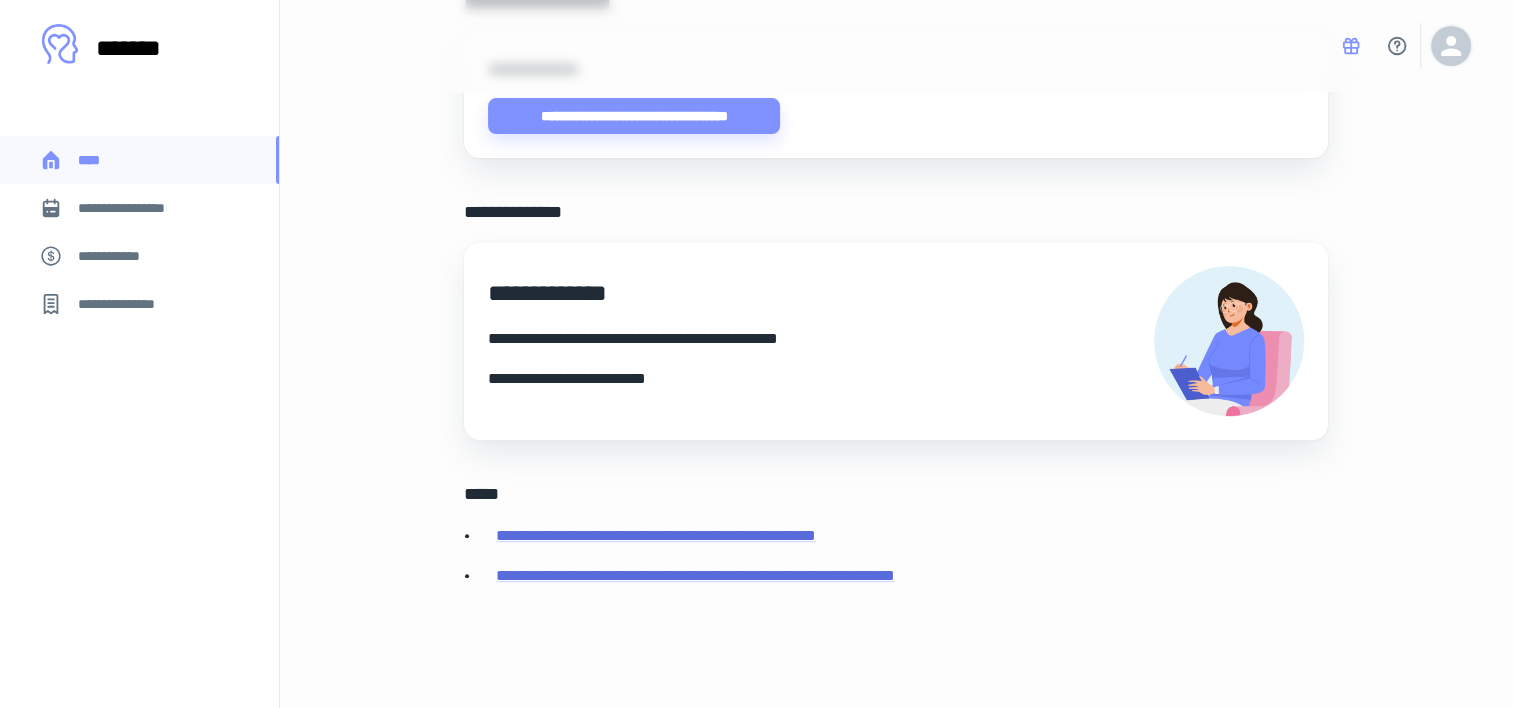 click 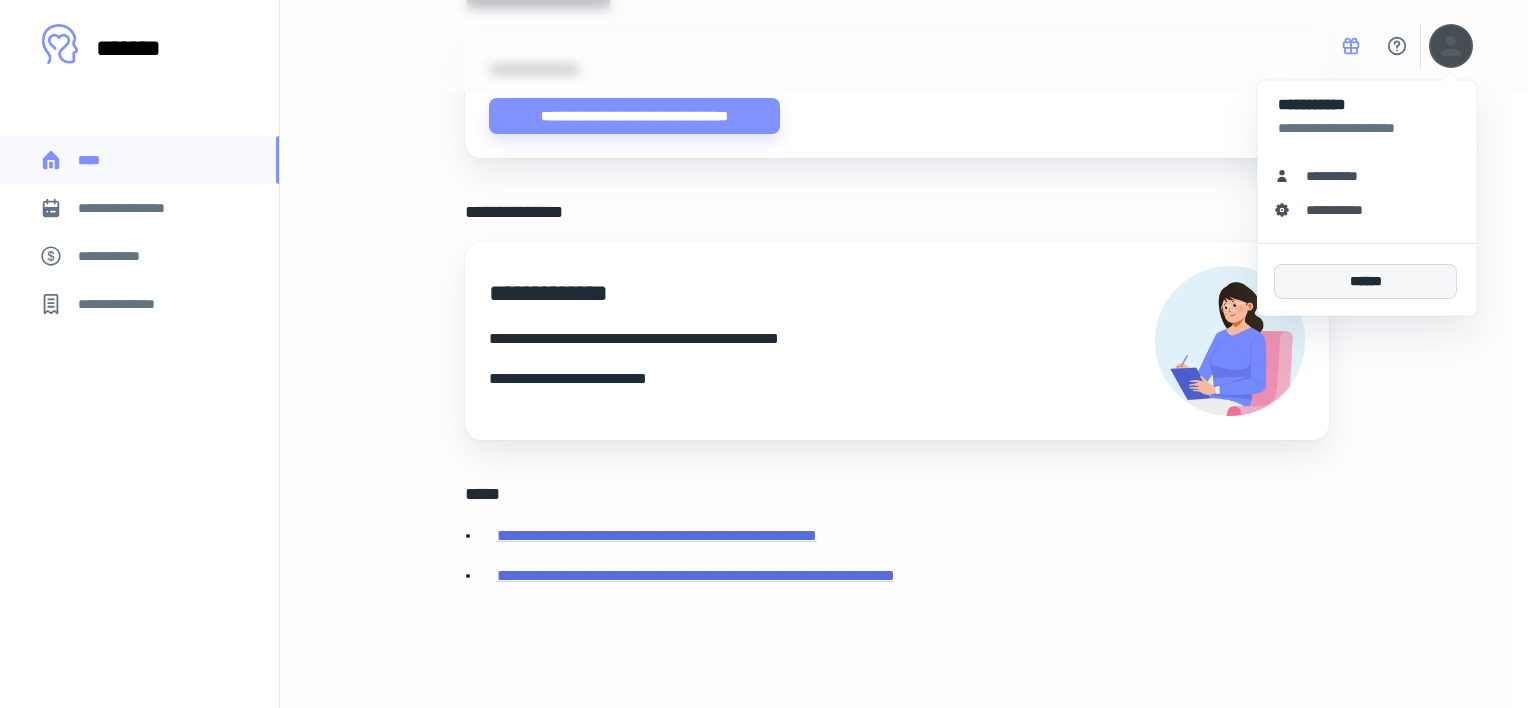 click on "******" at bounding box center (1365, 281) 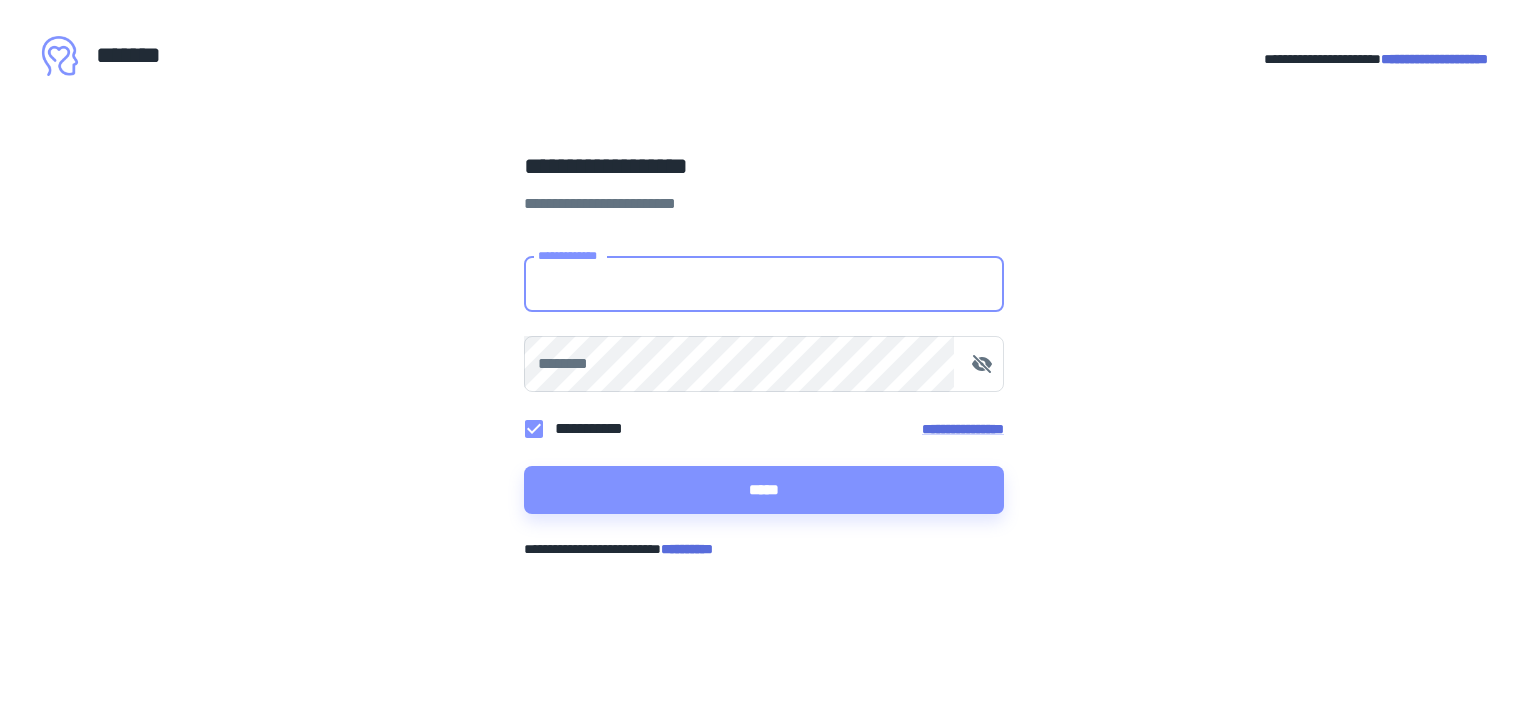 scroll, scrollTop: 0, scrollLeft: 0, axis: both 